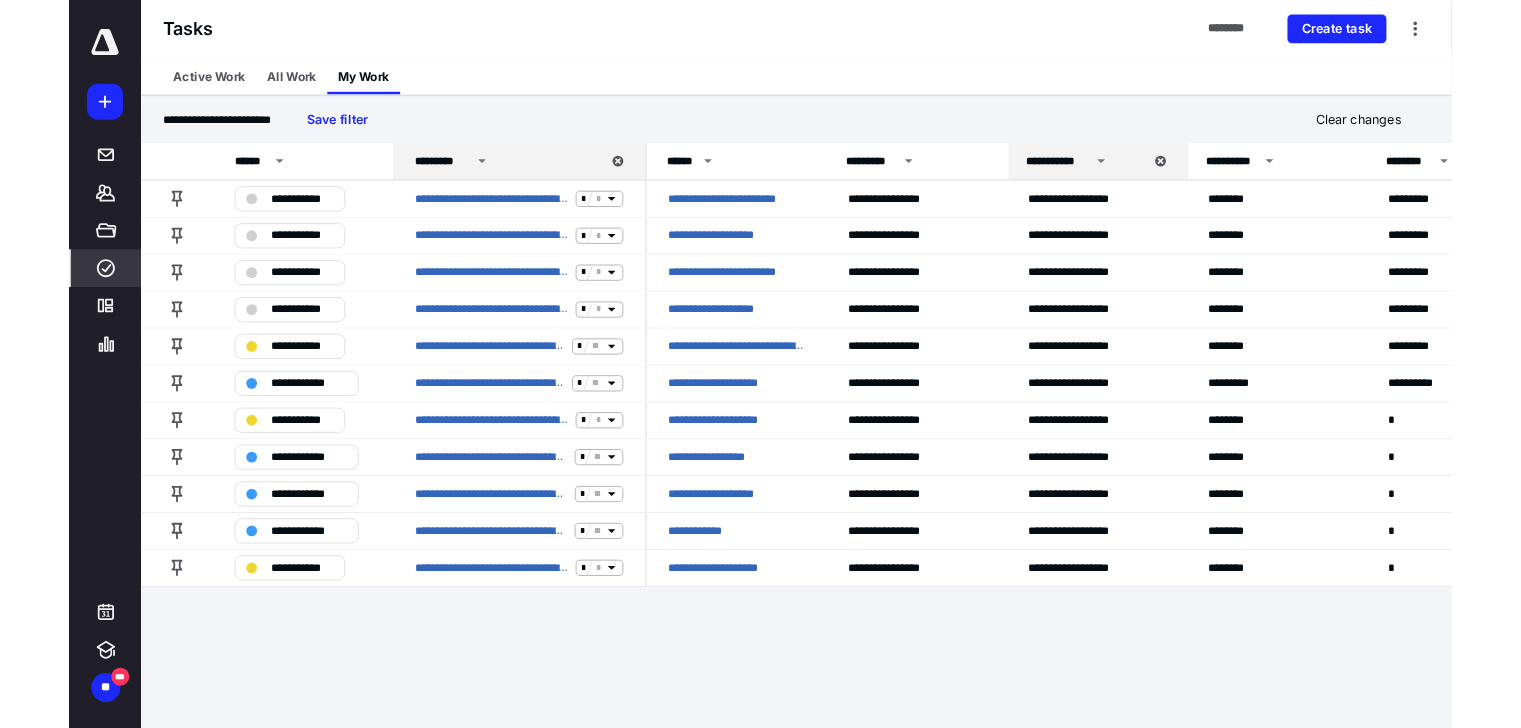scroll, scrollTop: 0, scrollLeft: 0, axis: both 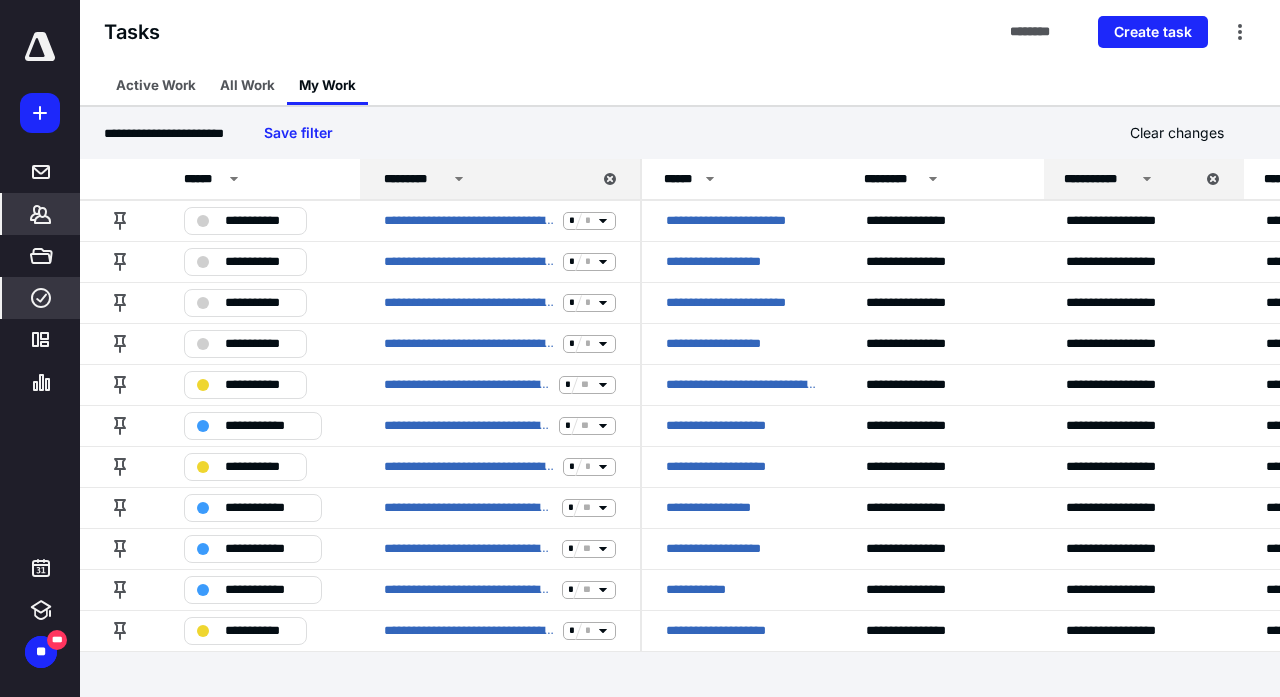 drag, startPoint x: 44, startPoint y: 213, endPoint x: 66, endPoint y: 208, distance: 22.561028 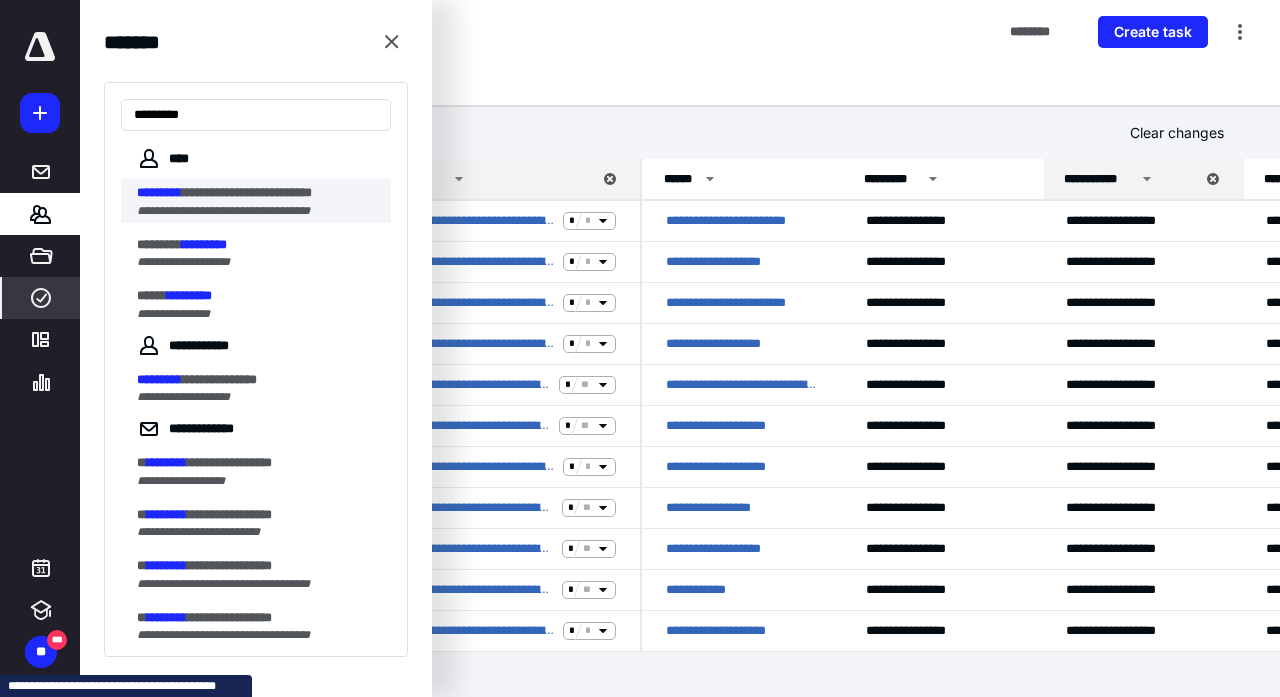 type on "*********" 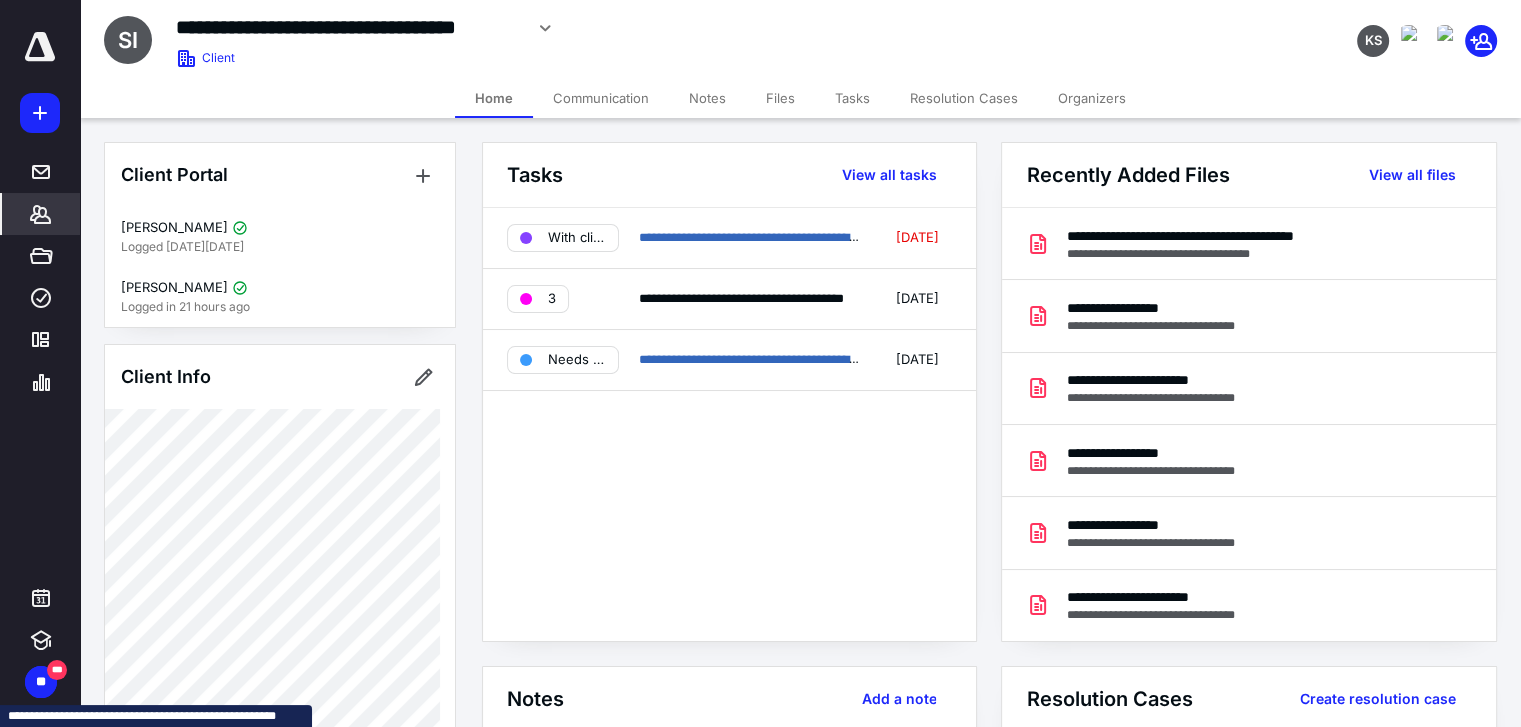 click on "Files" at bounding box center (780, 98) 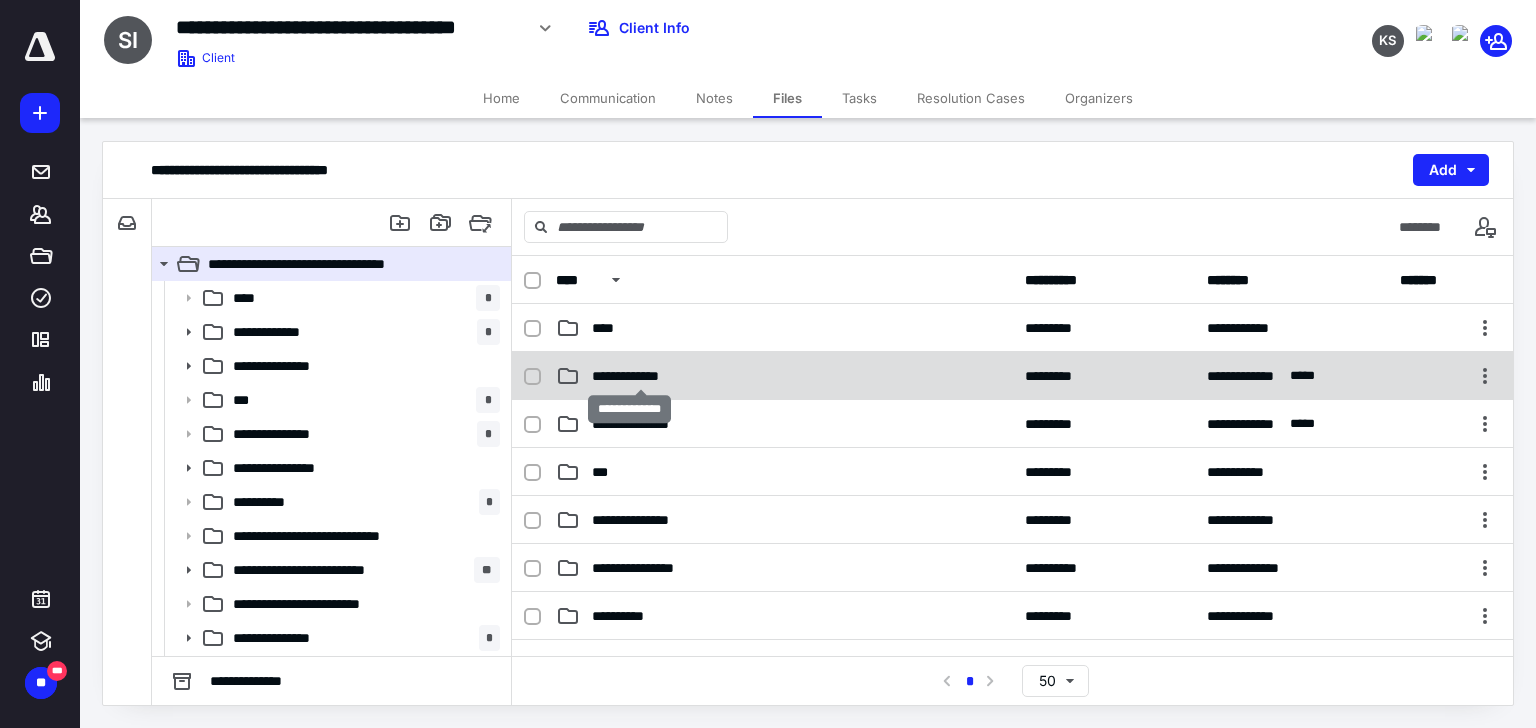 click on "**********" at bounding box center [641, 376] 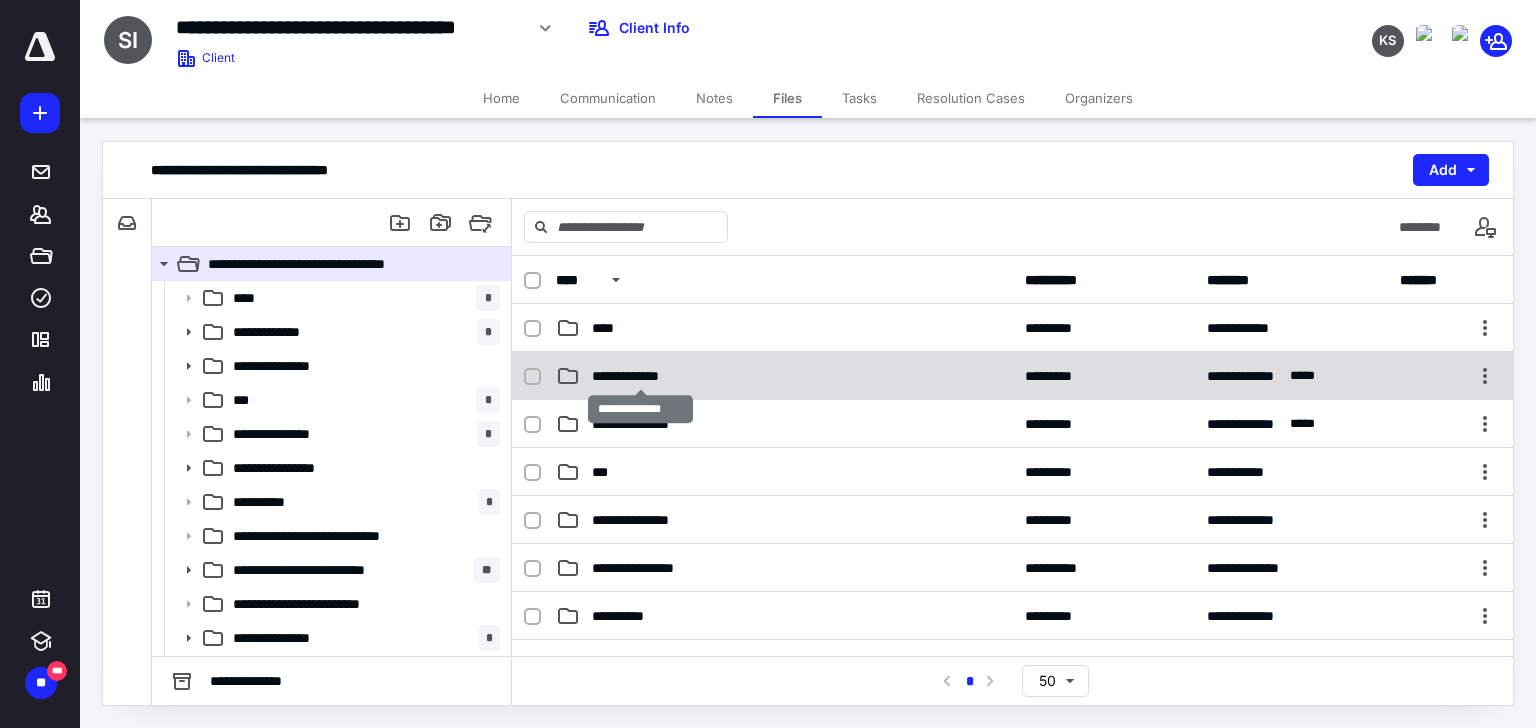 click on "**********" at bounding box center [641, 376] 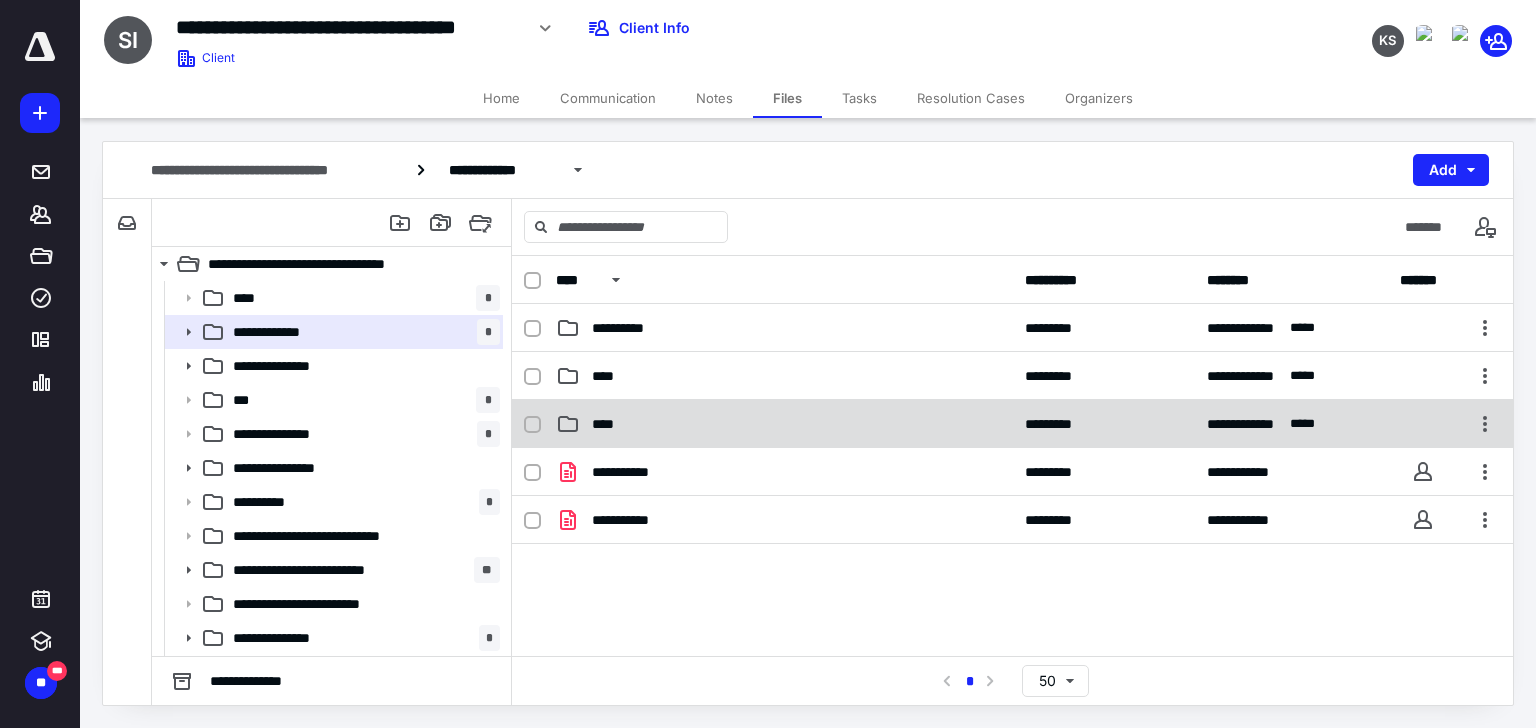 click on "**********" at bounding box center [1012, 424] 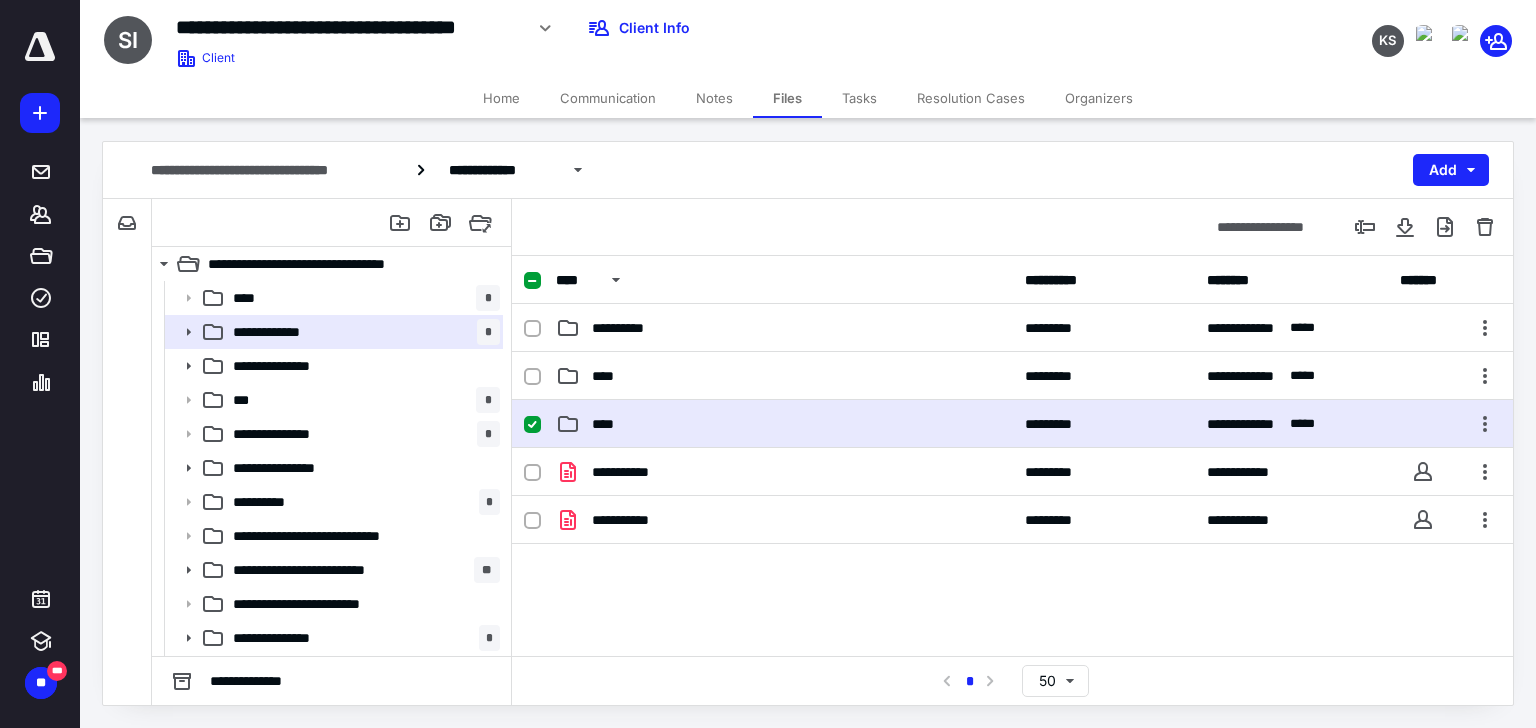 click on "**********" at bounding box center (1012, 424) 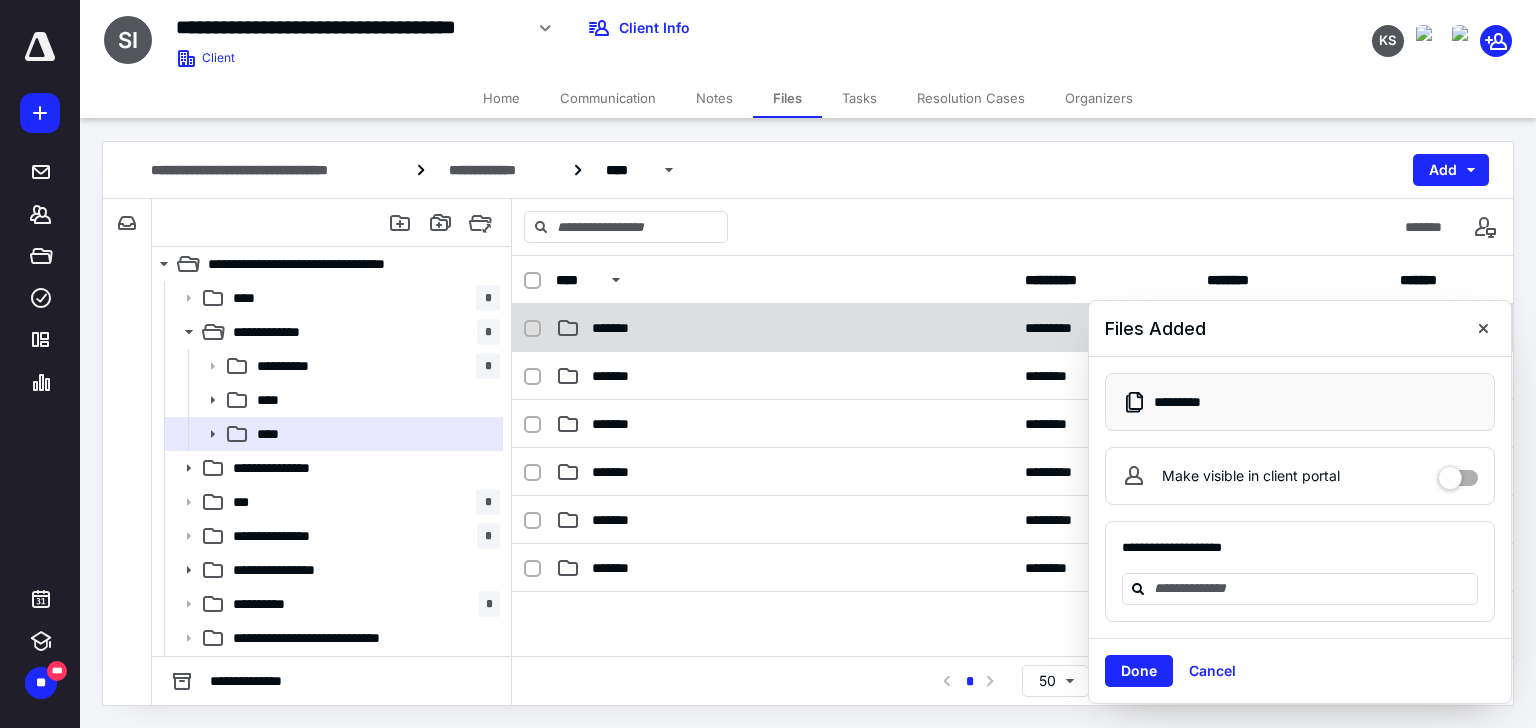 click at bounding box center (1483, 328) 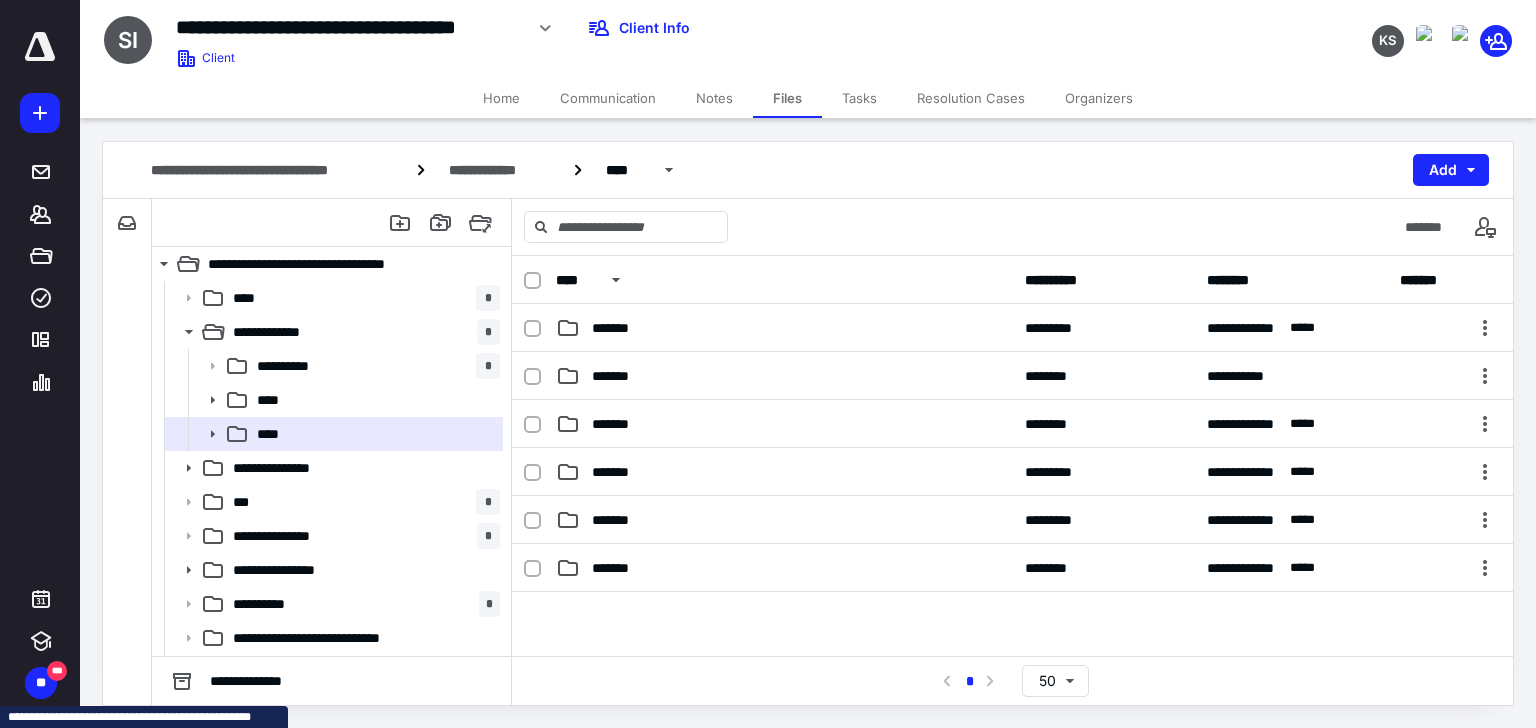 click on "Tasks" at bounding box center [859, 98] 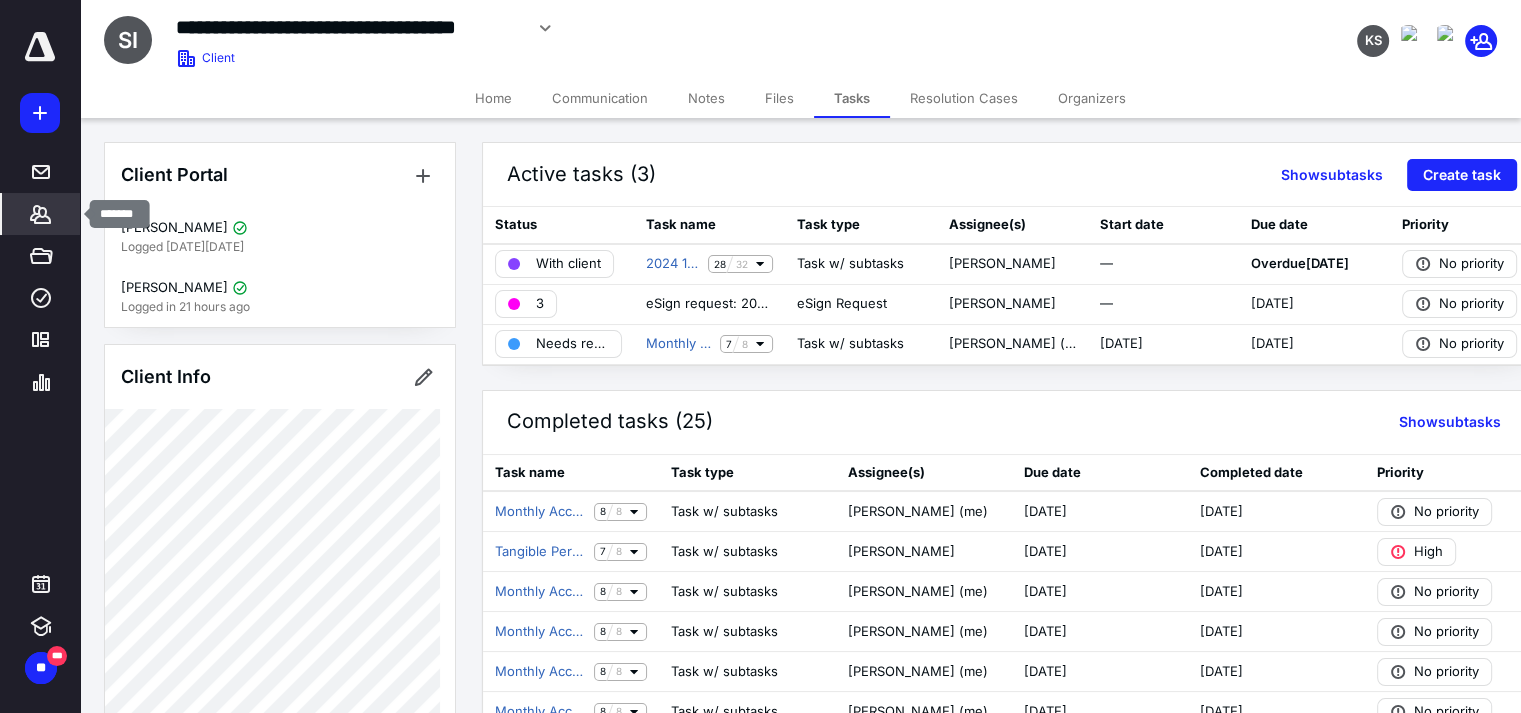click on "*******" at bounding box center (41, 214) 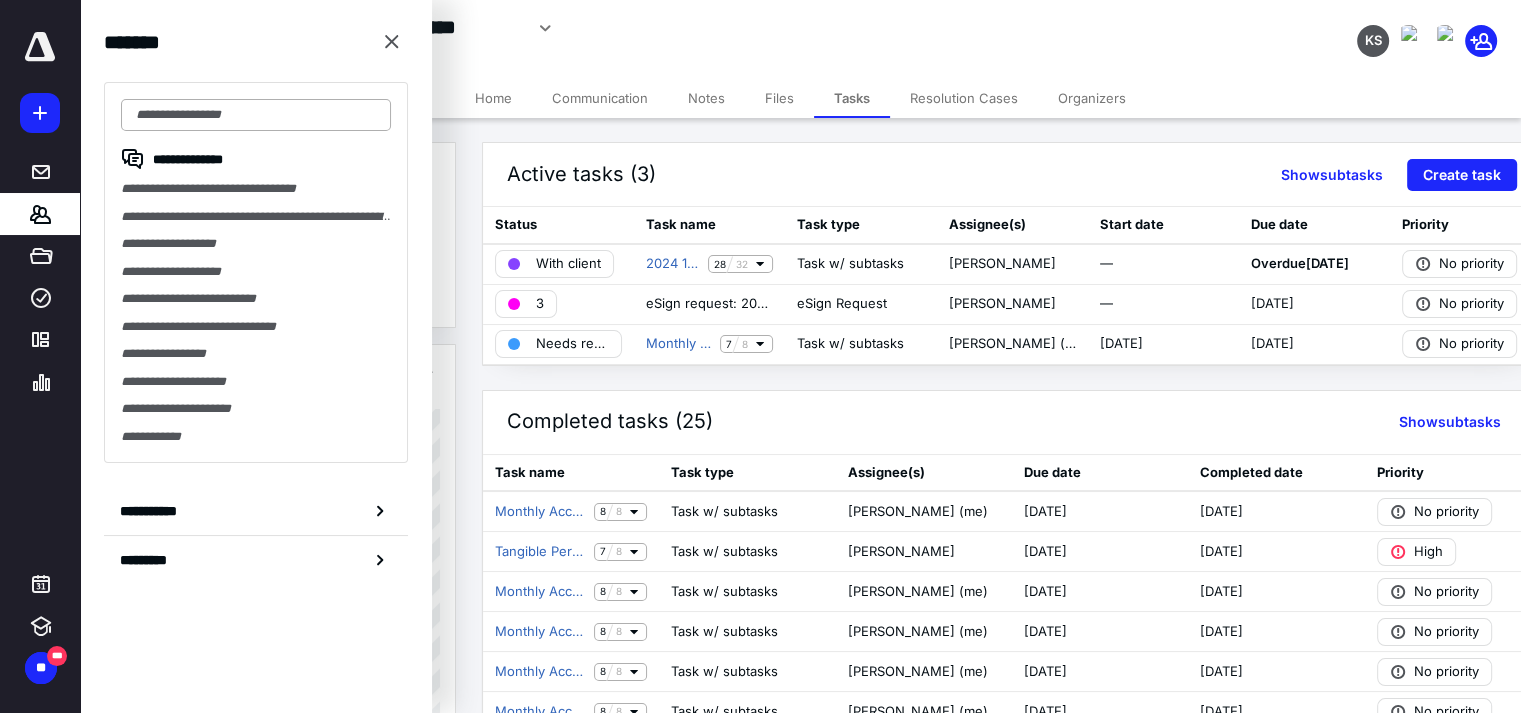 click at bounding box center [256, 115] 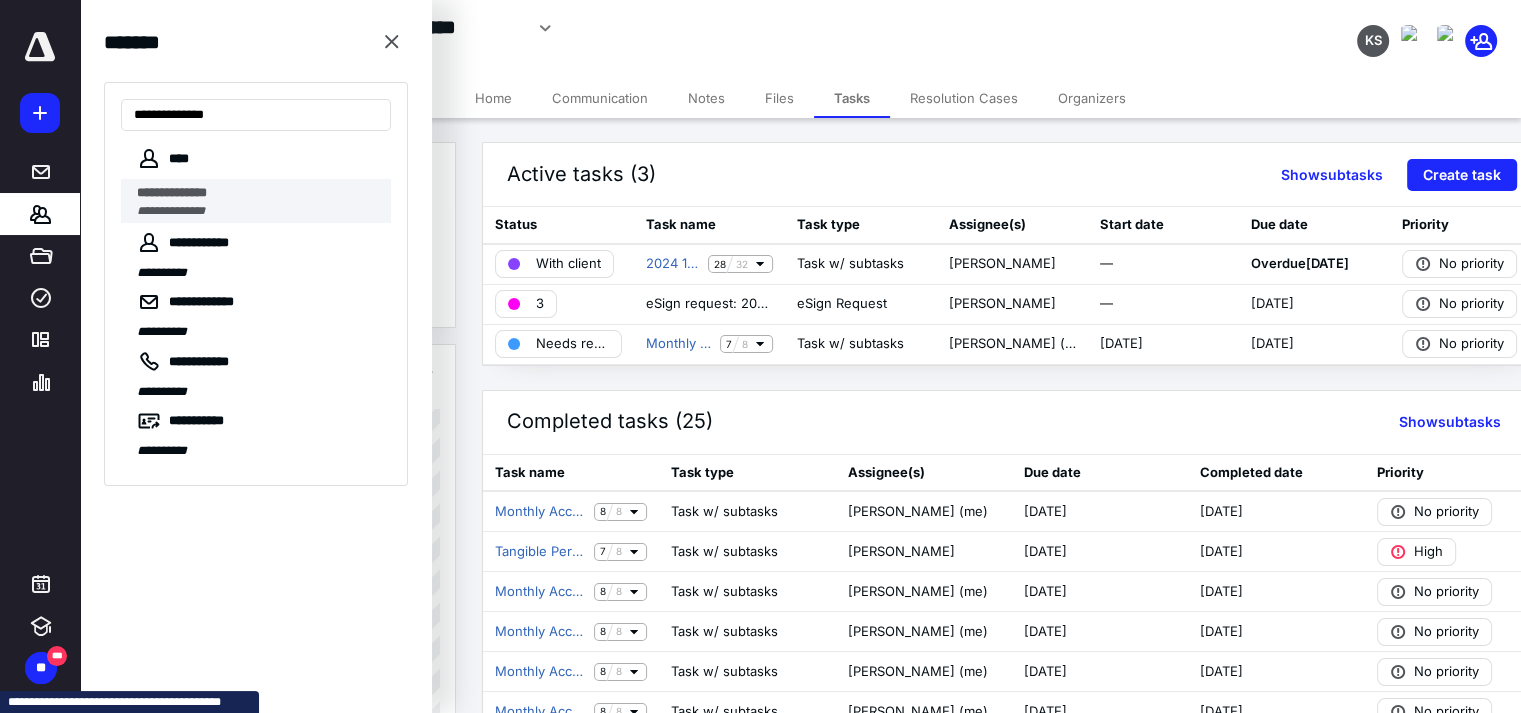 type on "**********" 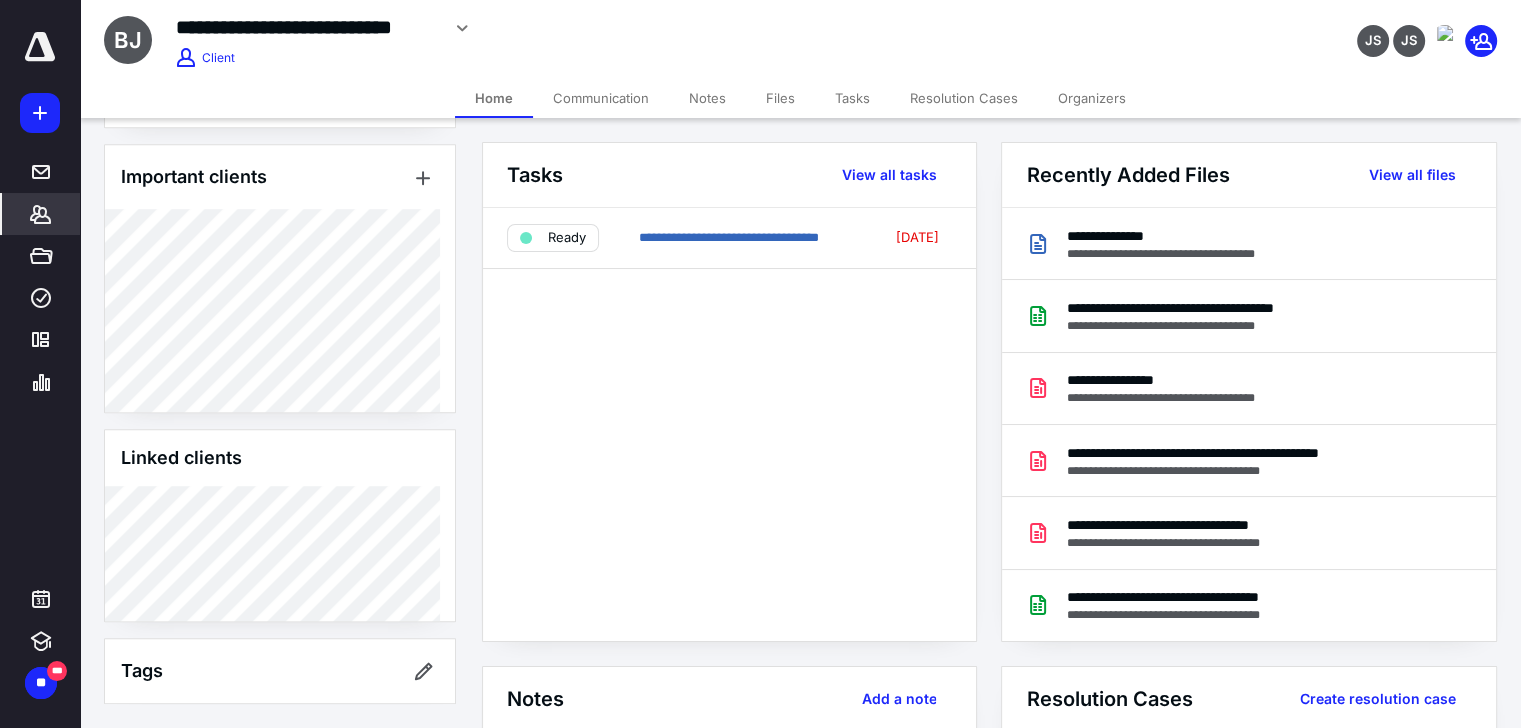 scroll, scrollTop: 1528, scrollLeft: 0, axis: vertical 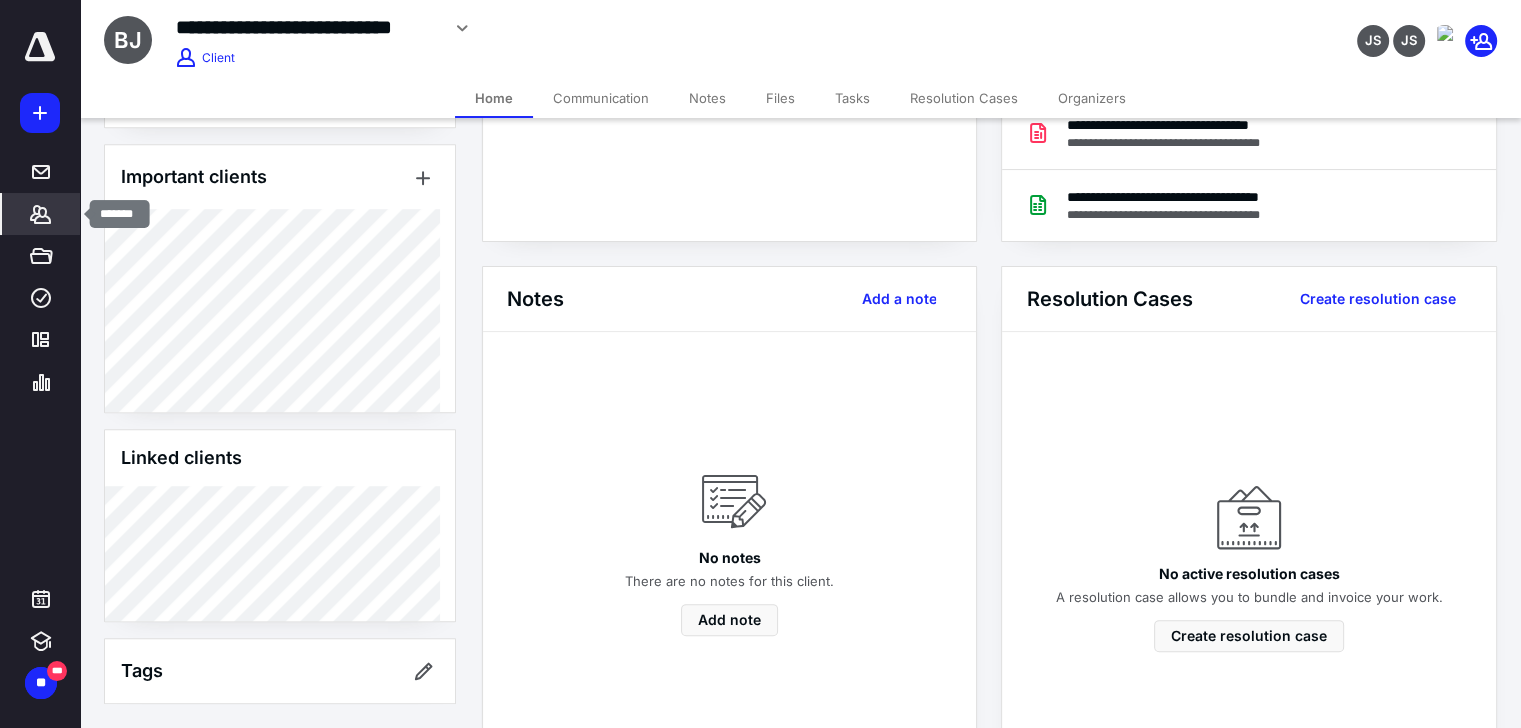 drag, startPoint x: 28, startPoint y: 220, endPoint x: 74, endPoint y: 217, distance: 46.09772 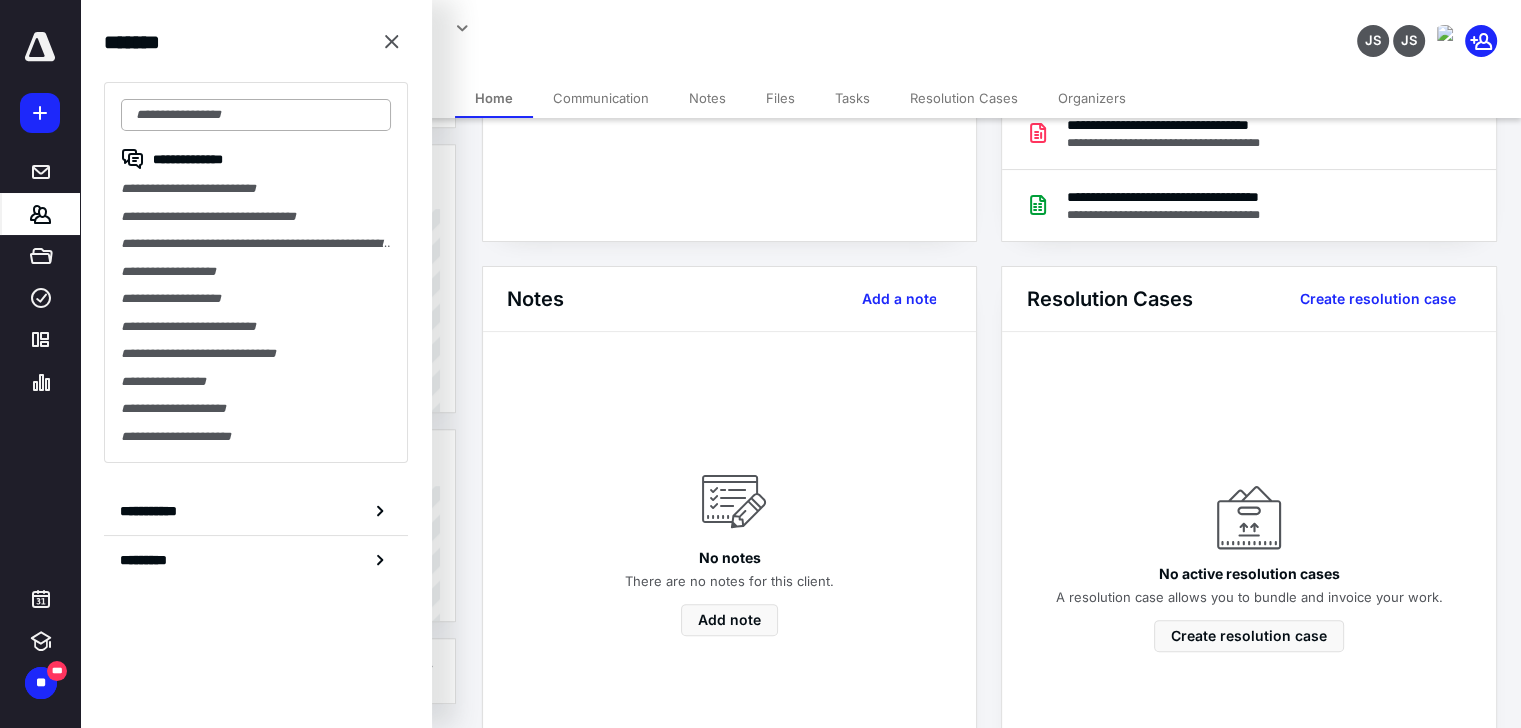 click at bounding box center (256, 115) 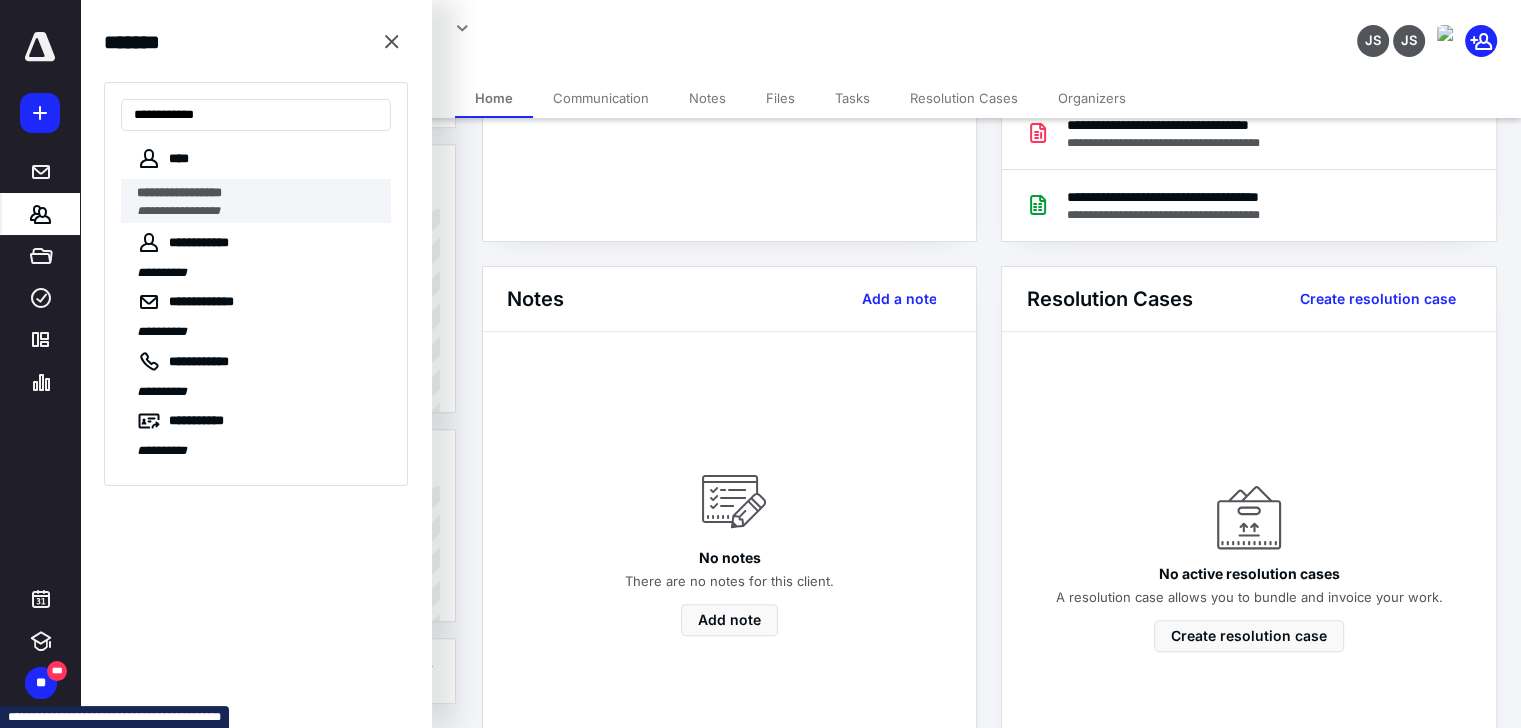 type on "**********" 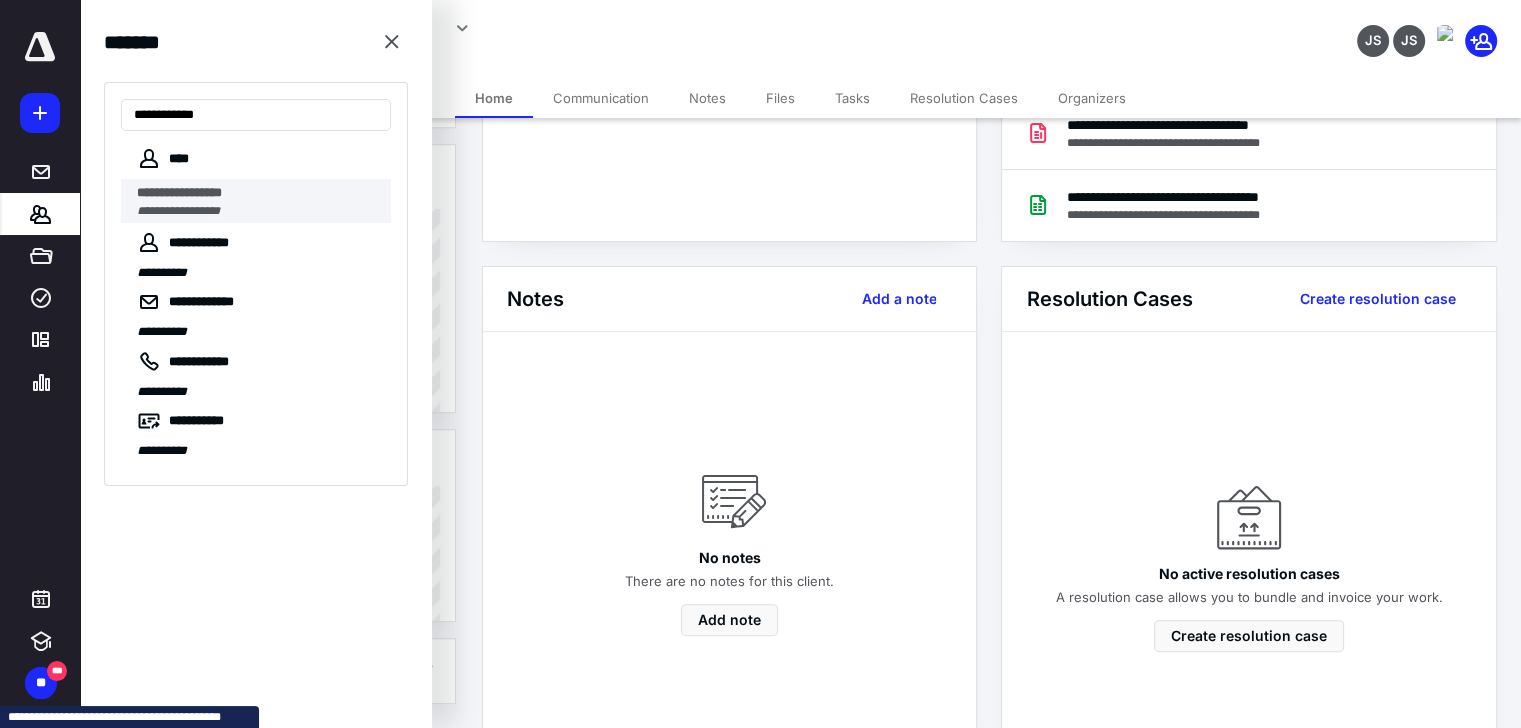 click on "**********" at bounding box center [179, 192] 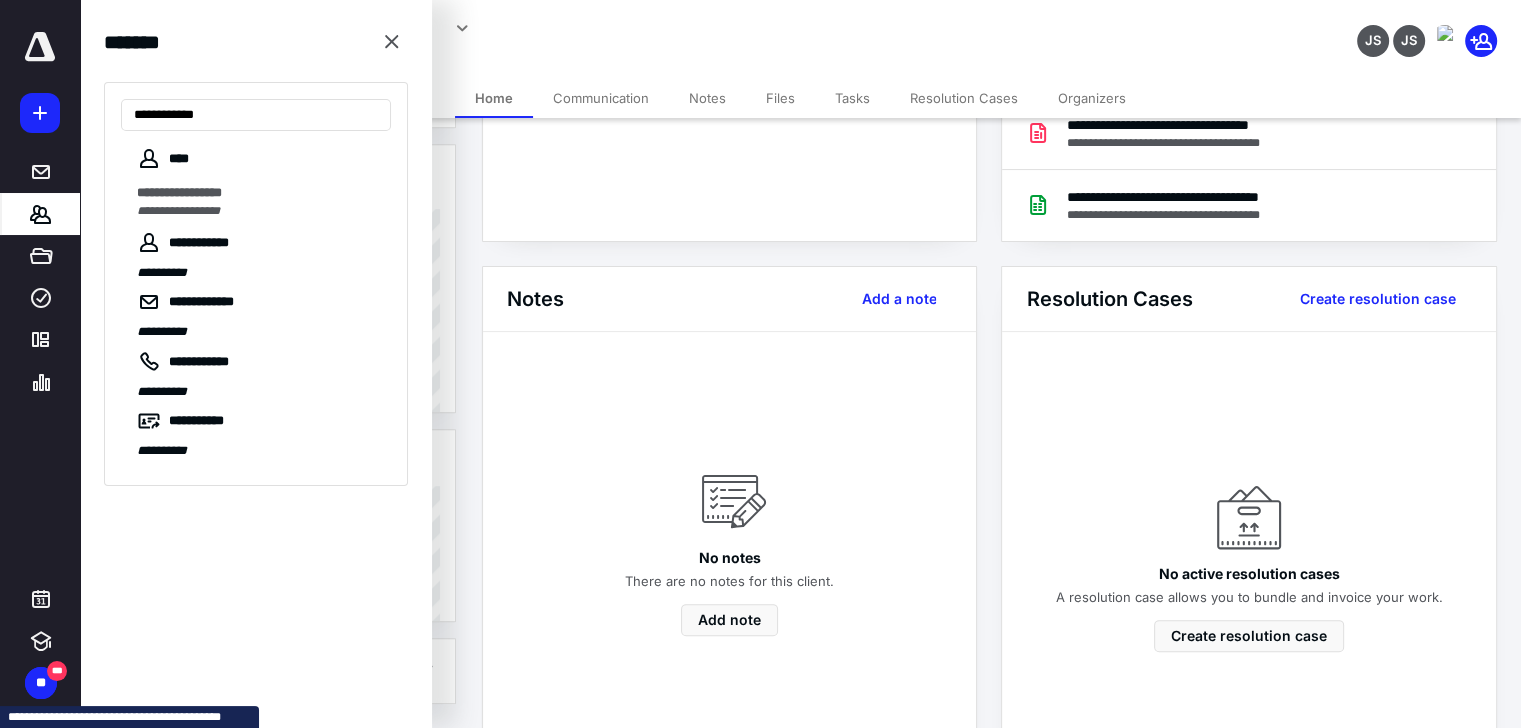 scroll, scrollTop: 0, scrollLeft: 0, axis: both 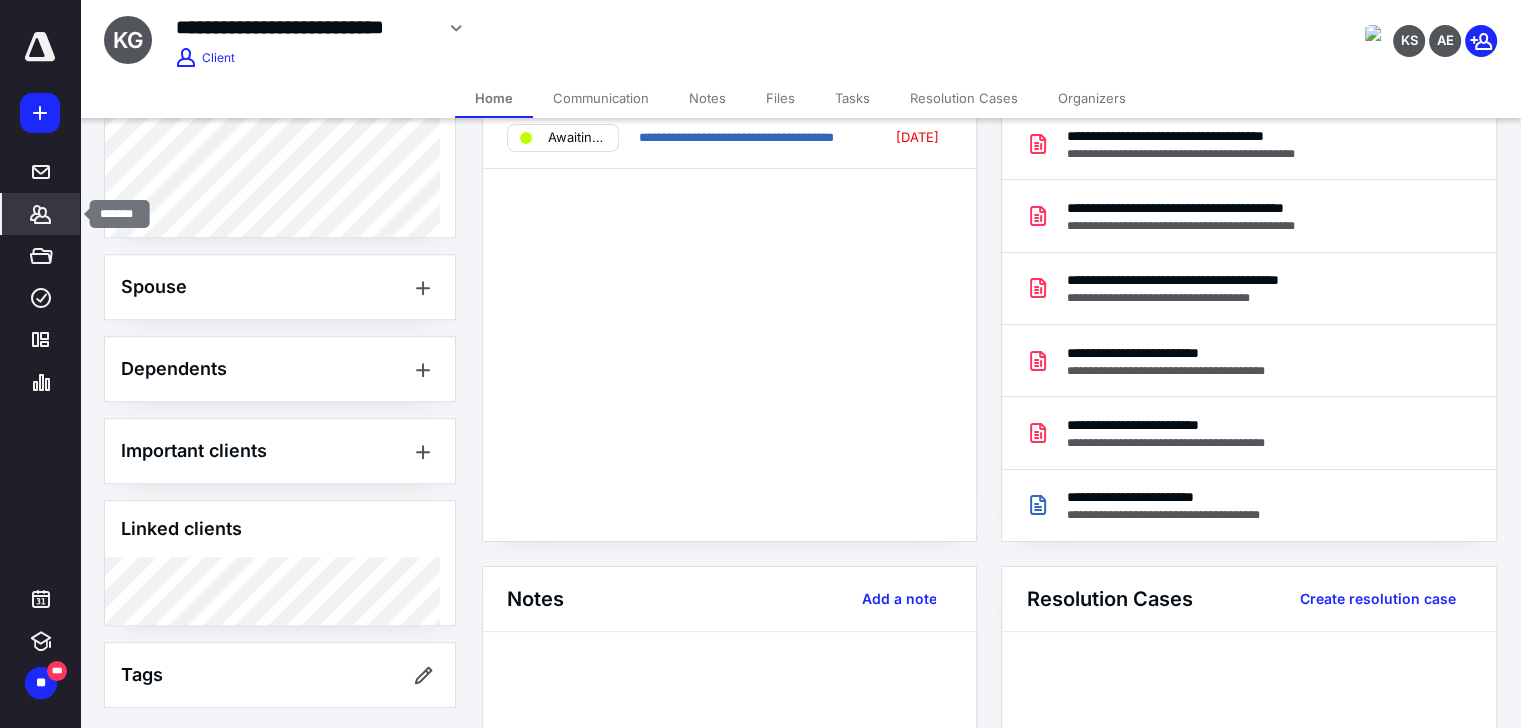 click 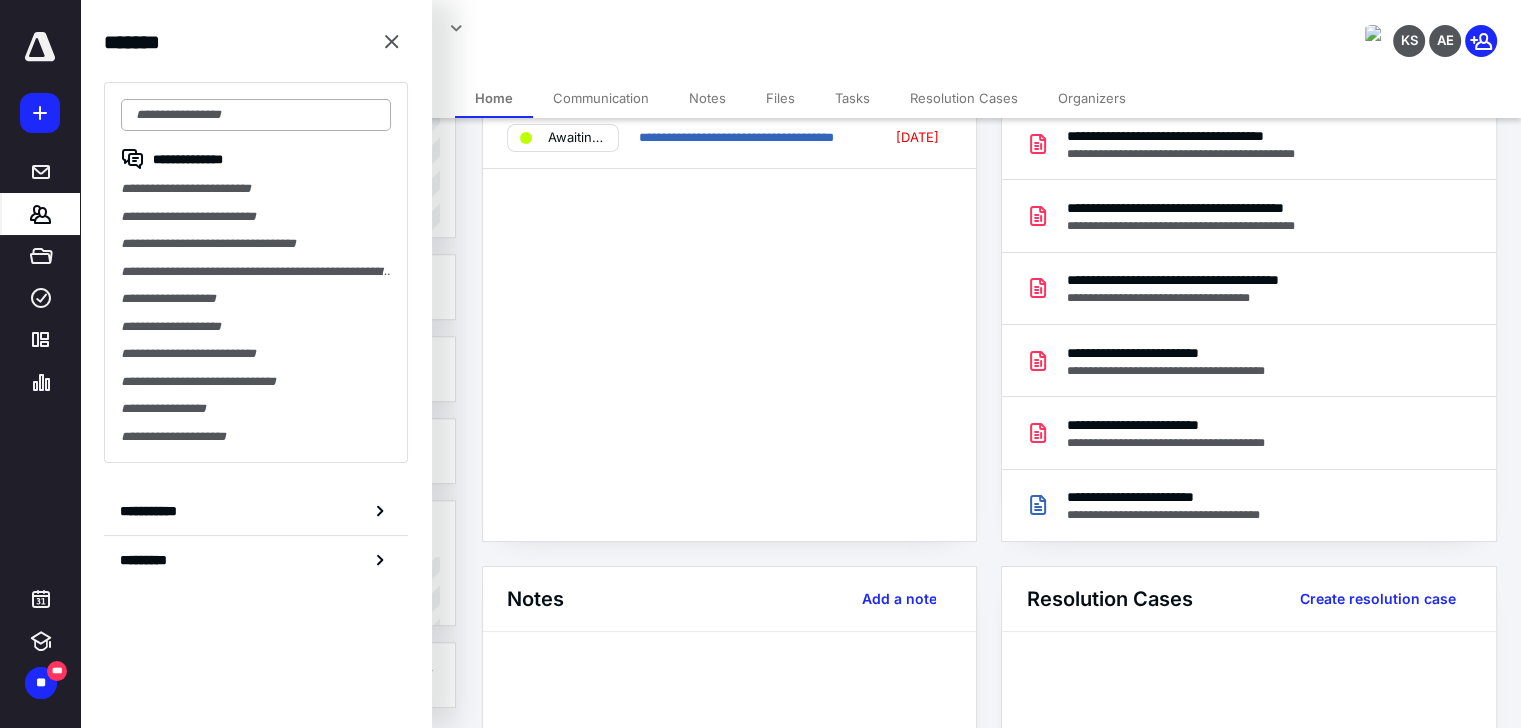 click at bounding box center [256, 115] 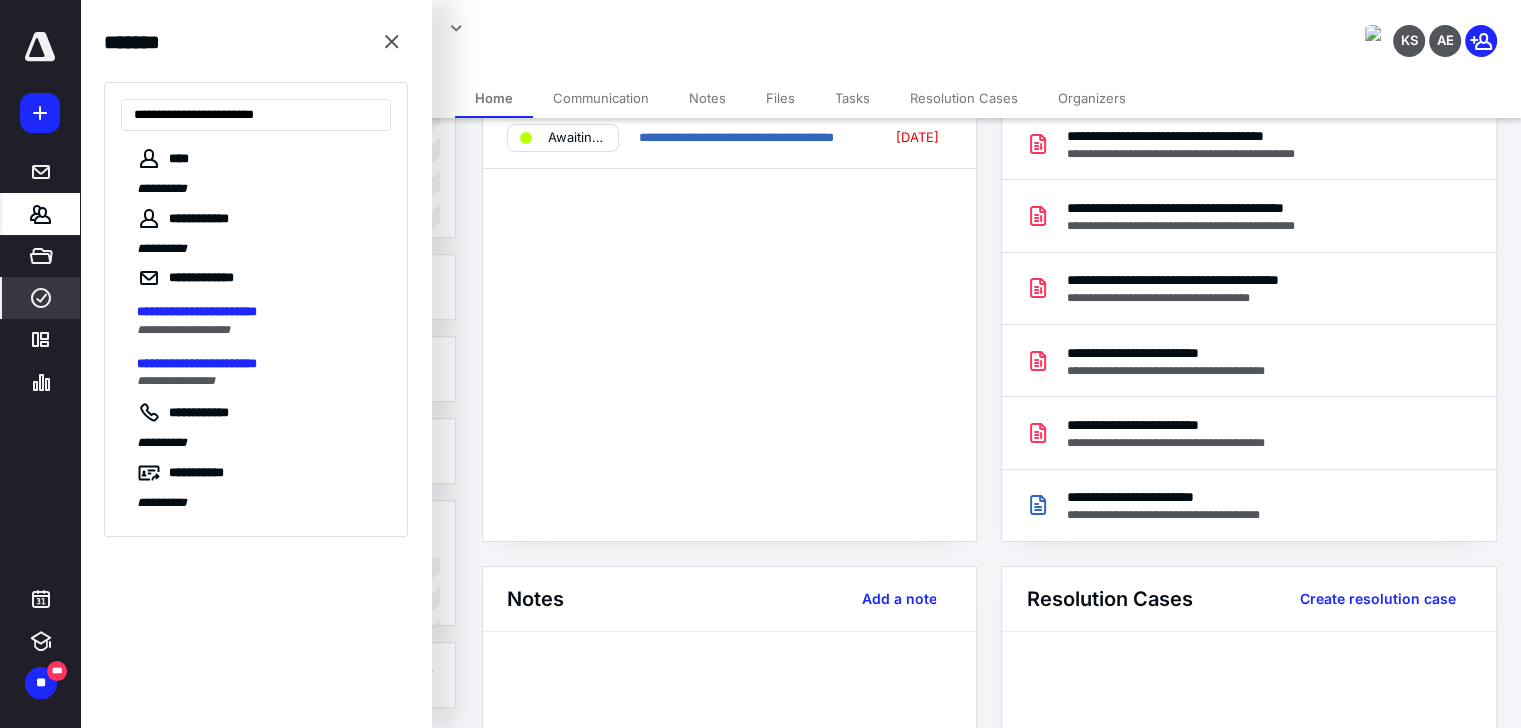type on "**********" 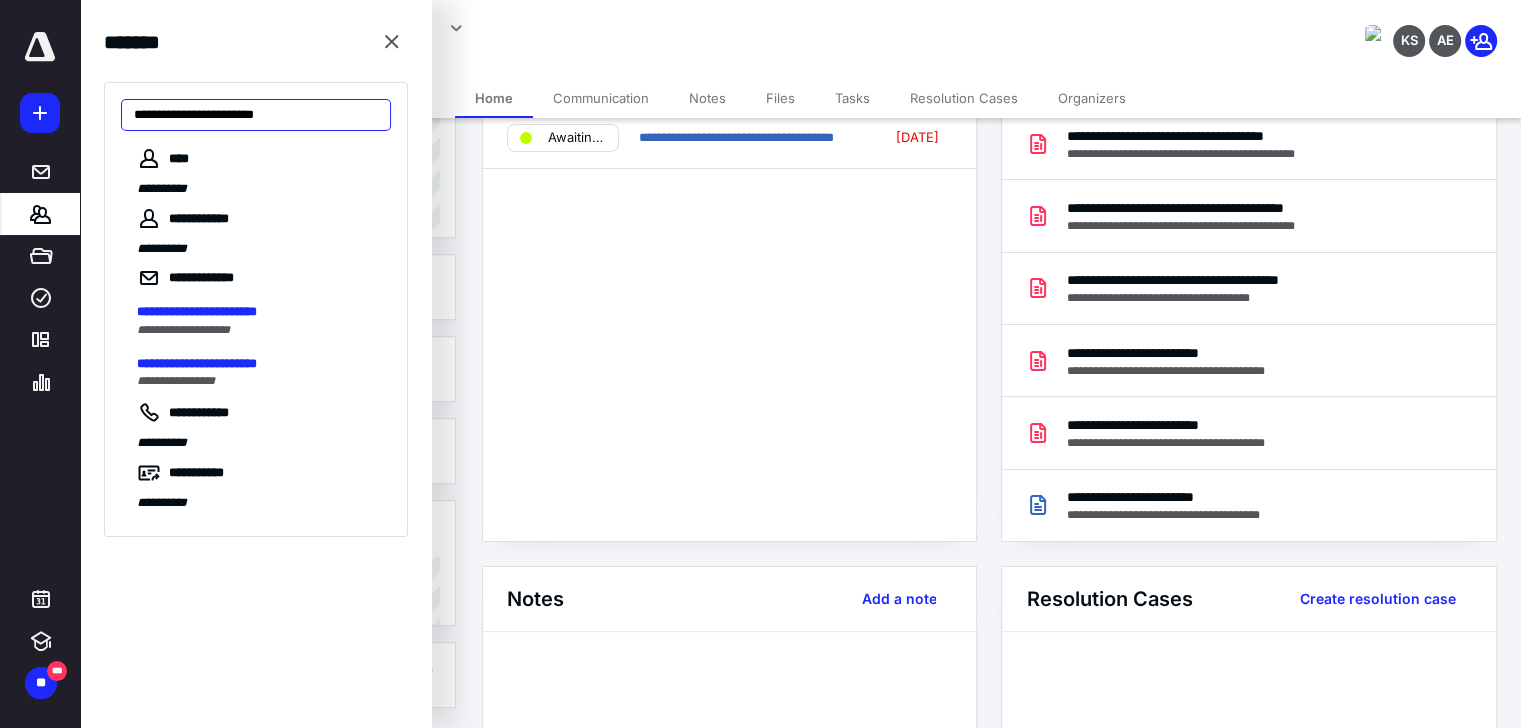 drag, startPoint x: 308, startPoint y: 115, endPoint x: 123, endPoint y: 109, distance: 185.09727 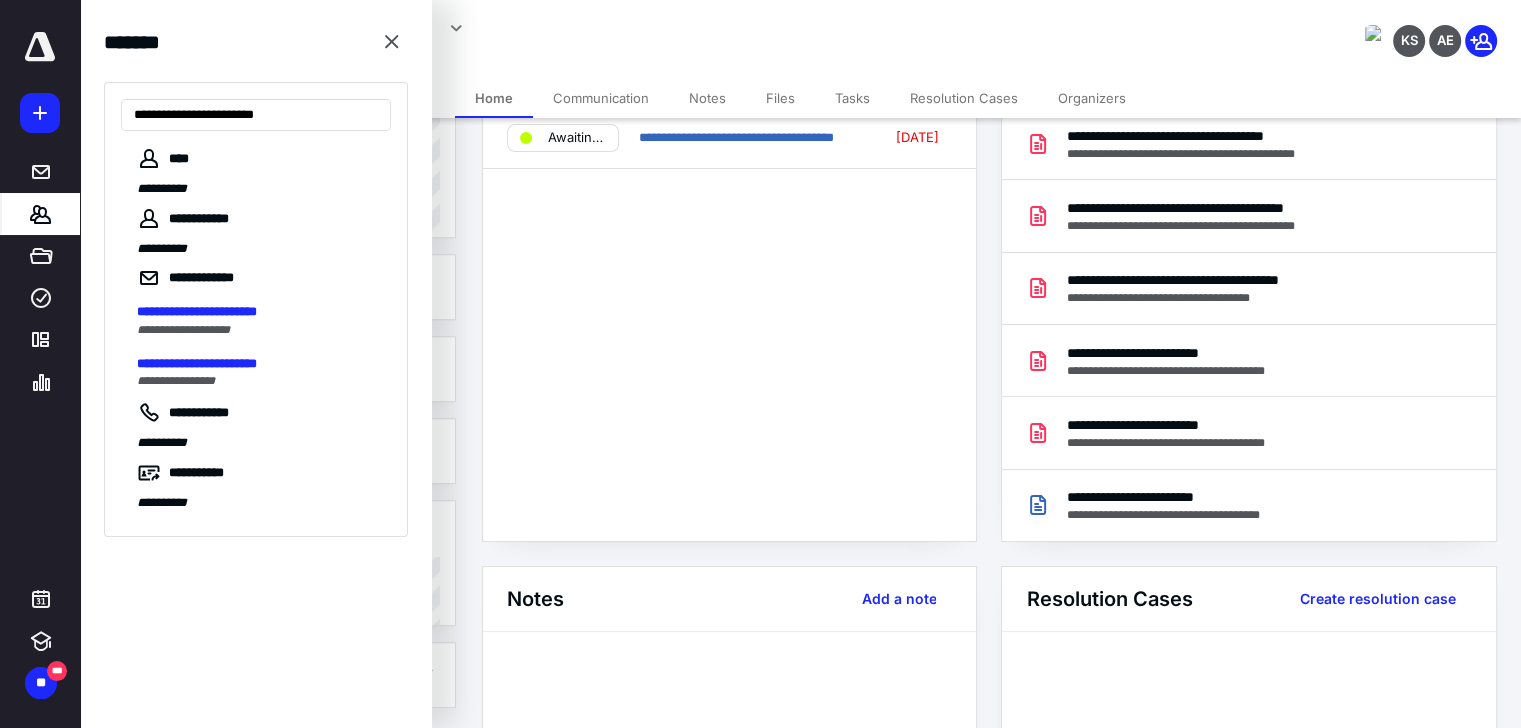 click on "**********" at bounding box center (760, 264) 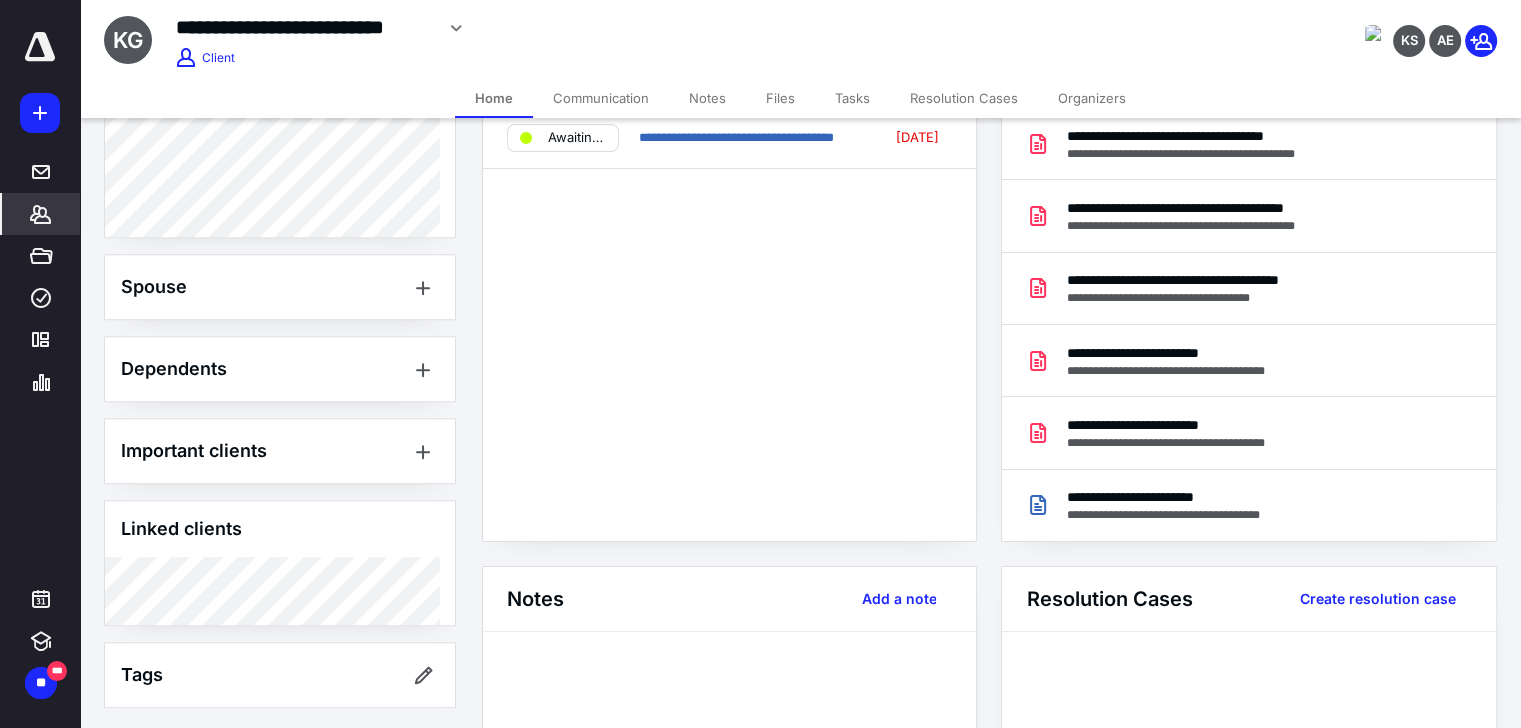 click 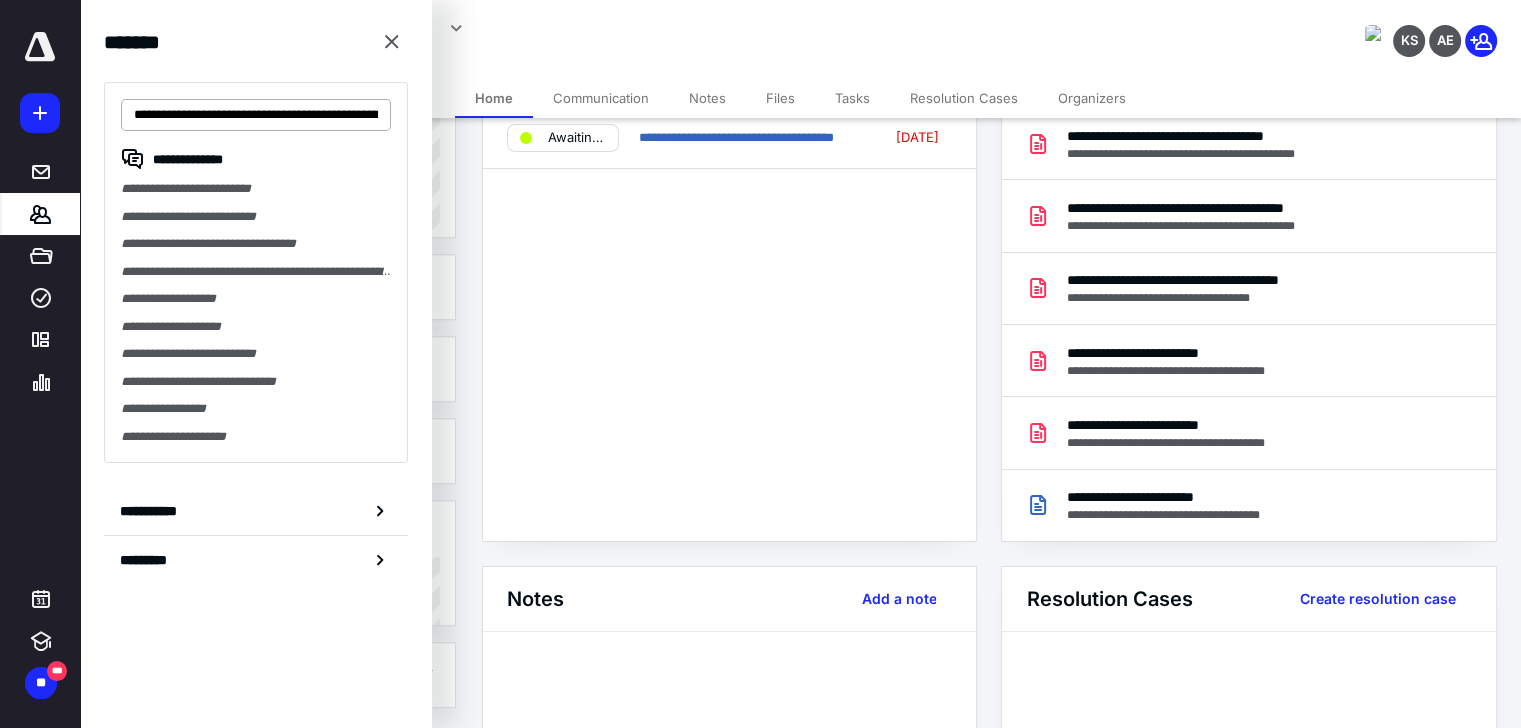 scroll, scrollTop: 0, scrollLeft: 100, axis: horizontal 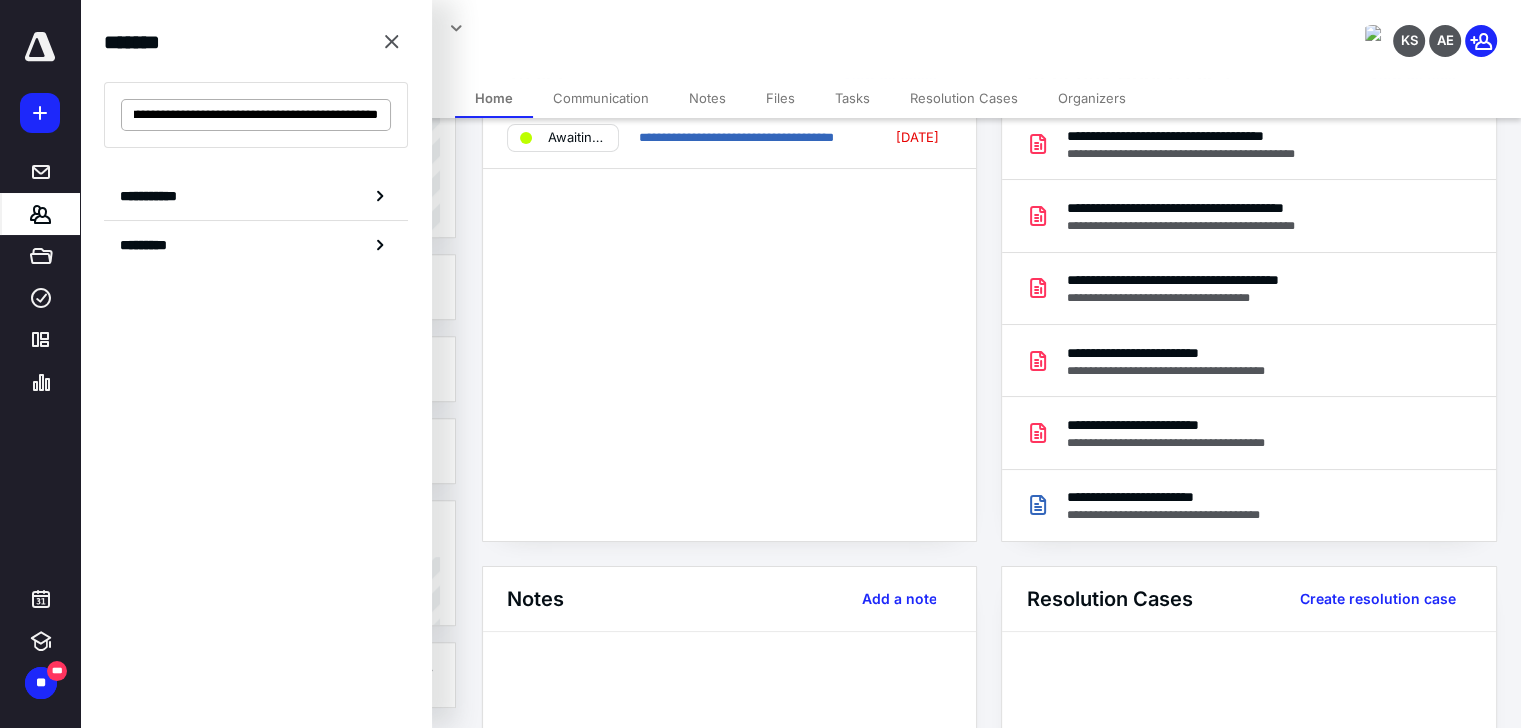 drag, startPoint x: 369, startPoint y: 112, endPoint x: 383, endPoint y: 111, distance: 14.035668 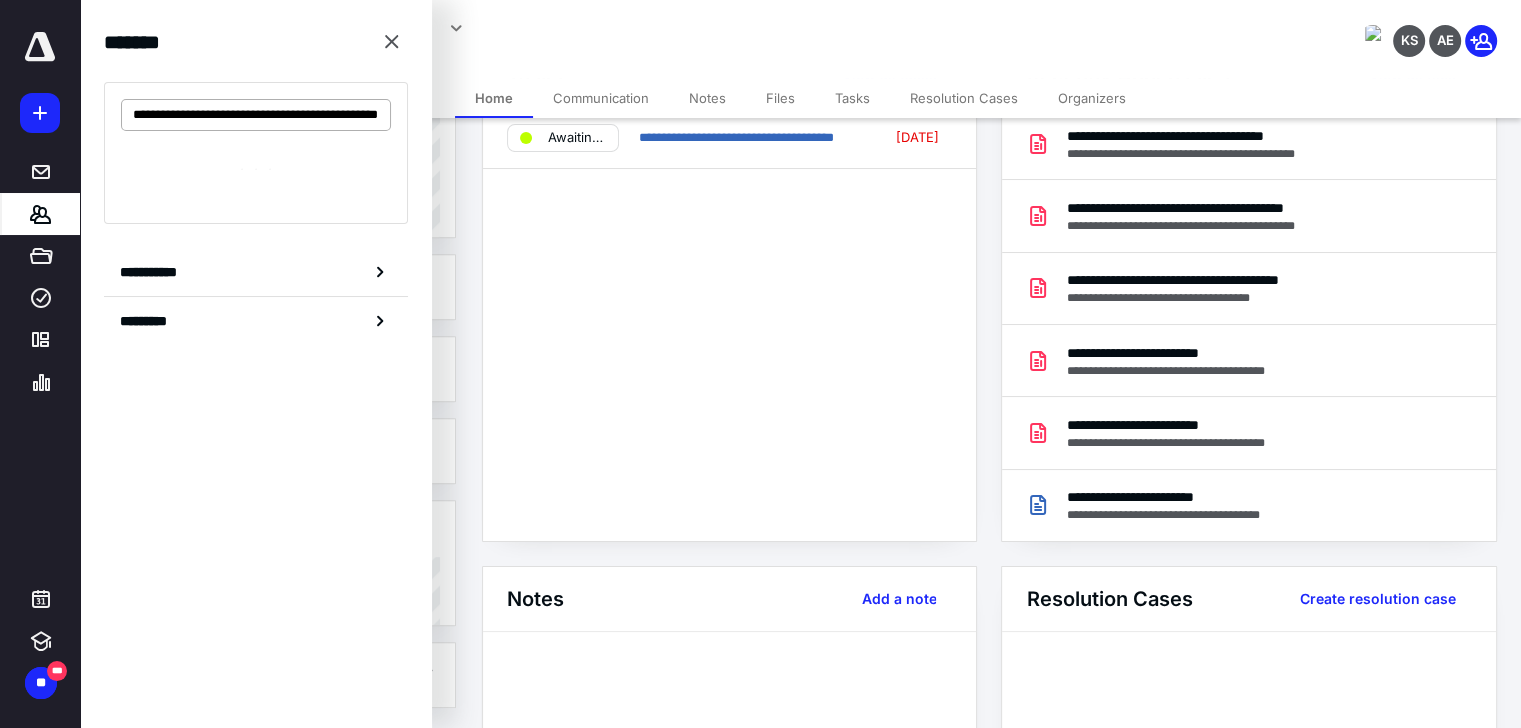 scroll, scrollTop: 0, scrollLeft: 91, axis: horizontal 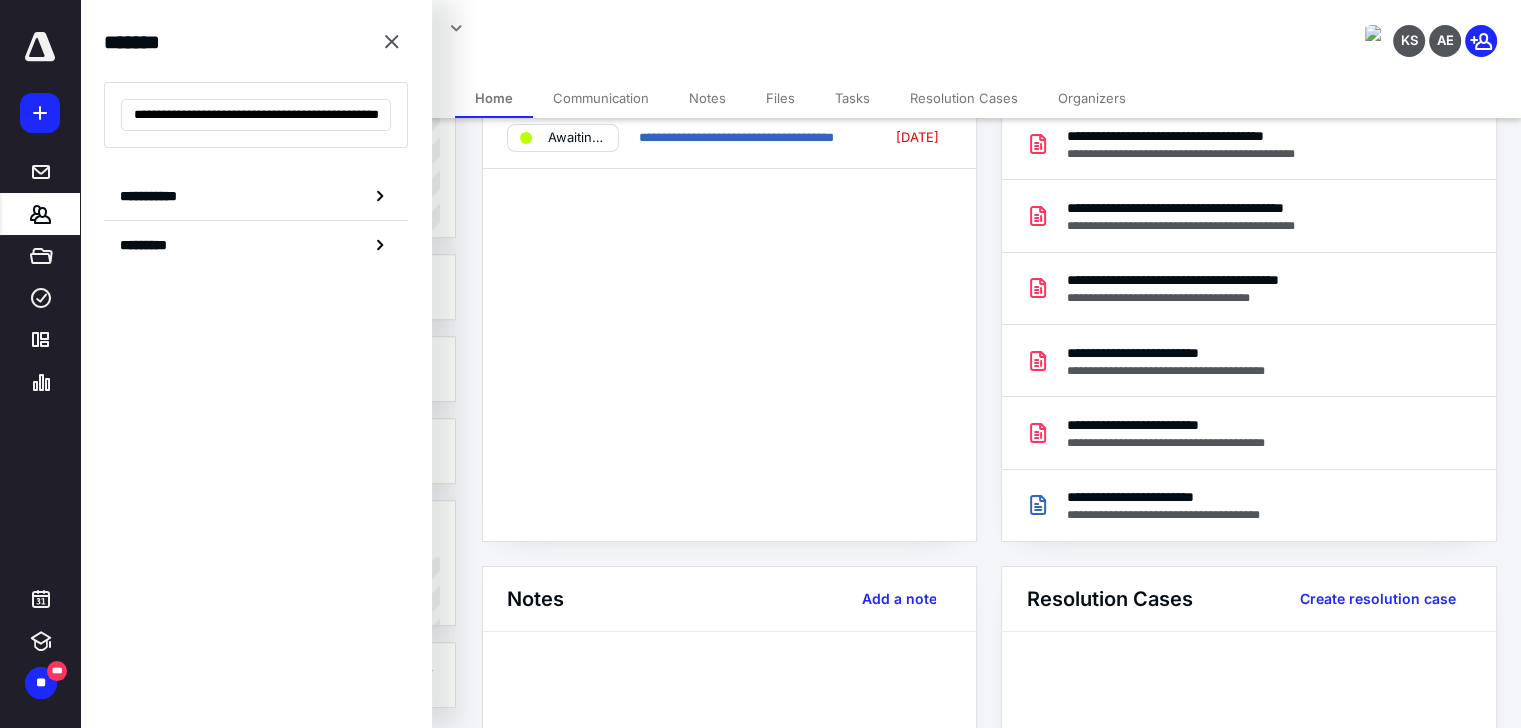 drag, startPoint x: 139, startPoint y: 108, endPoint x: 64, endPoint y: 112, distance: 75.10659 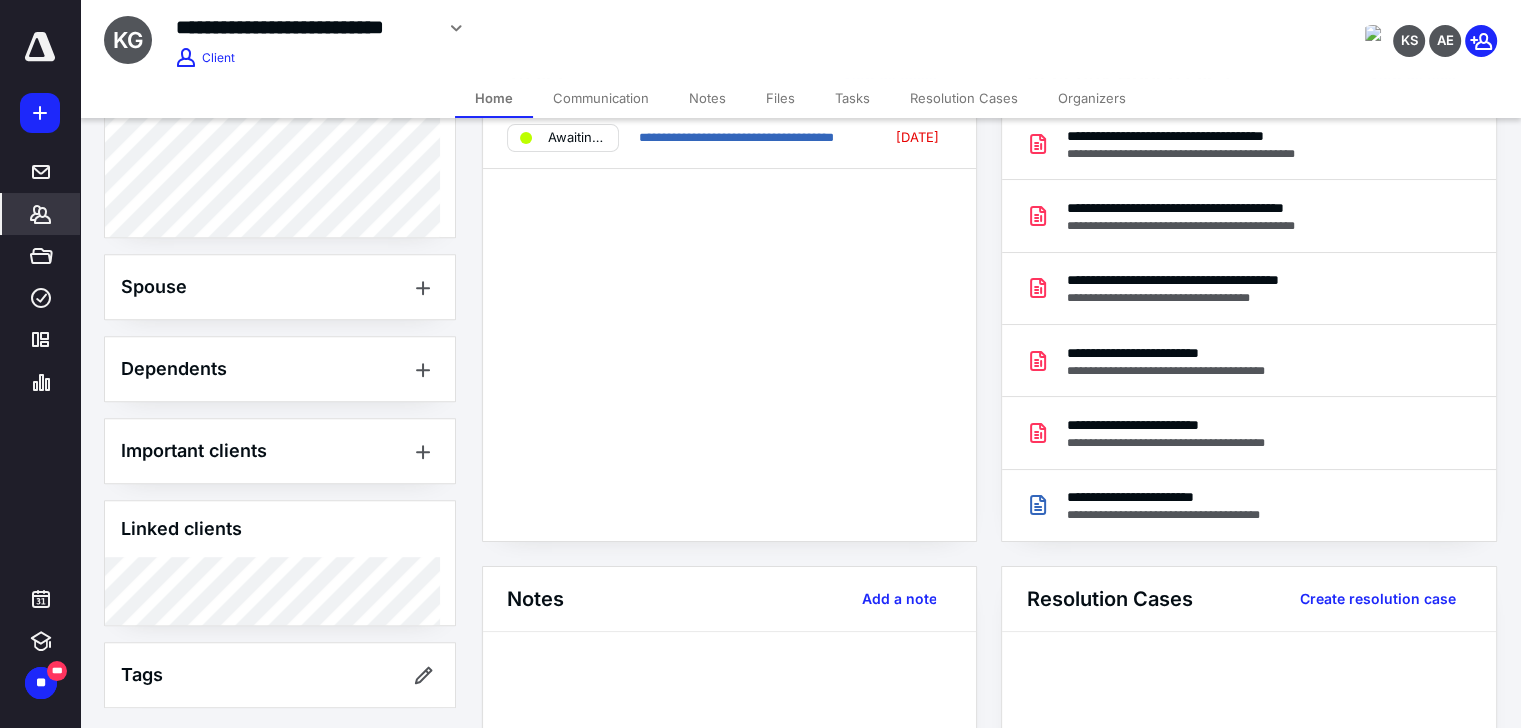 click on "*******" at bounding box center [41, 214] 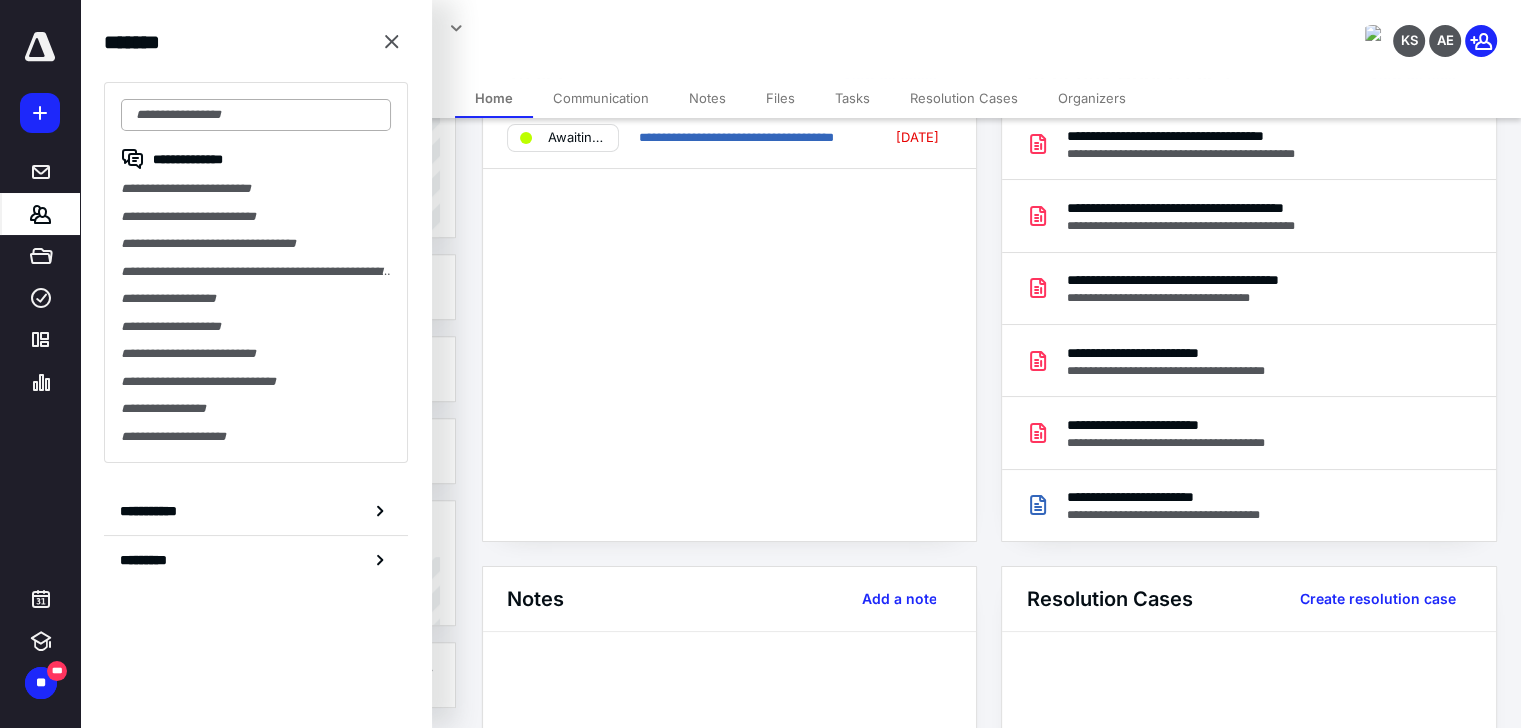 click at bounding box center [256, 115] 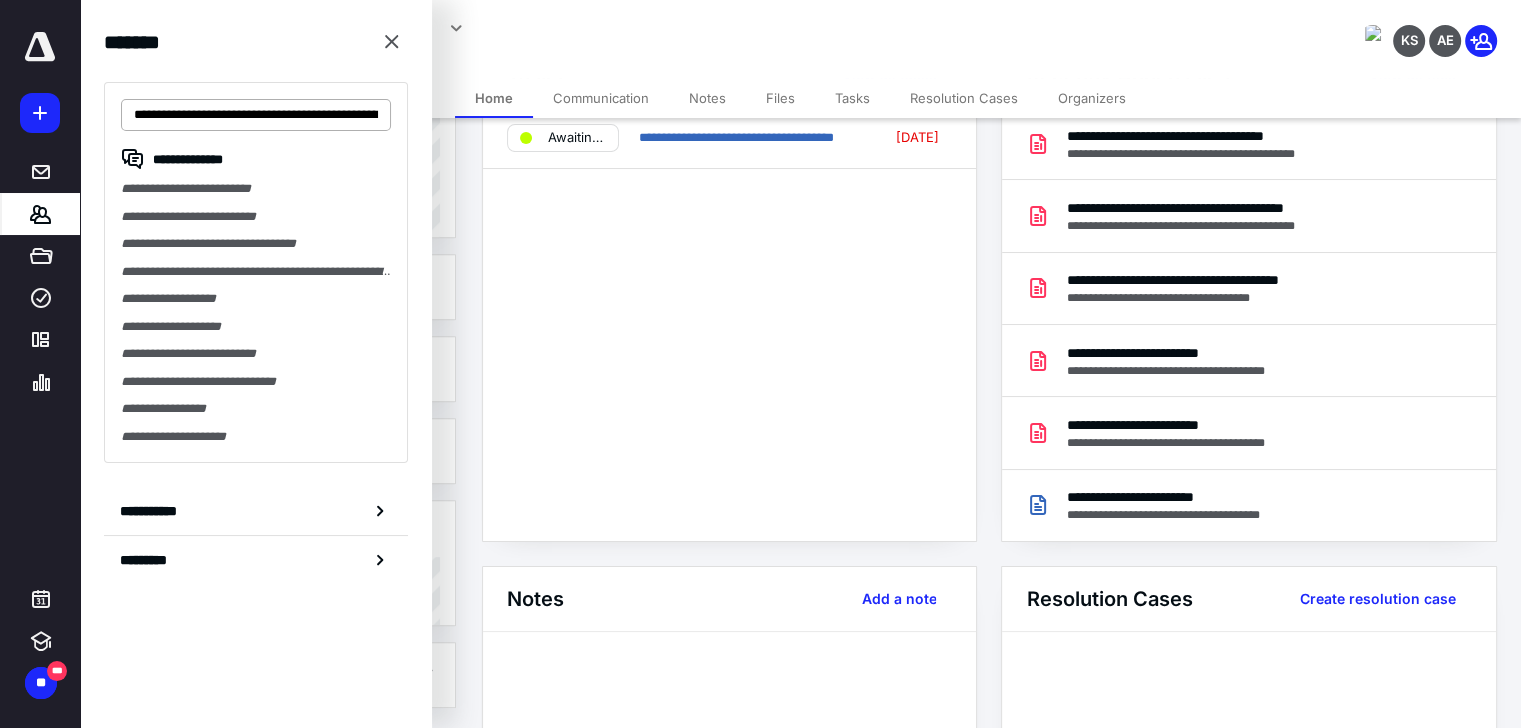 scroll, scrollTop: 0, scrollLeft: 100, axis: horizontal 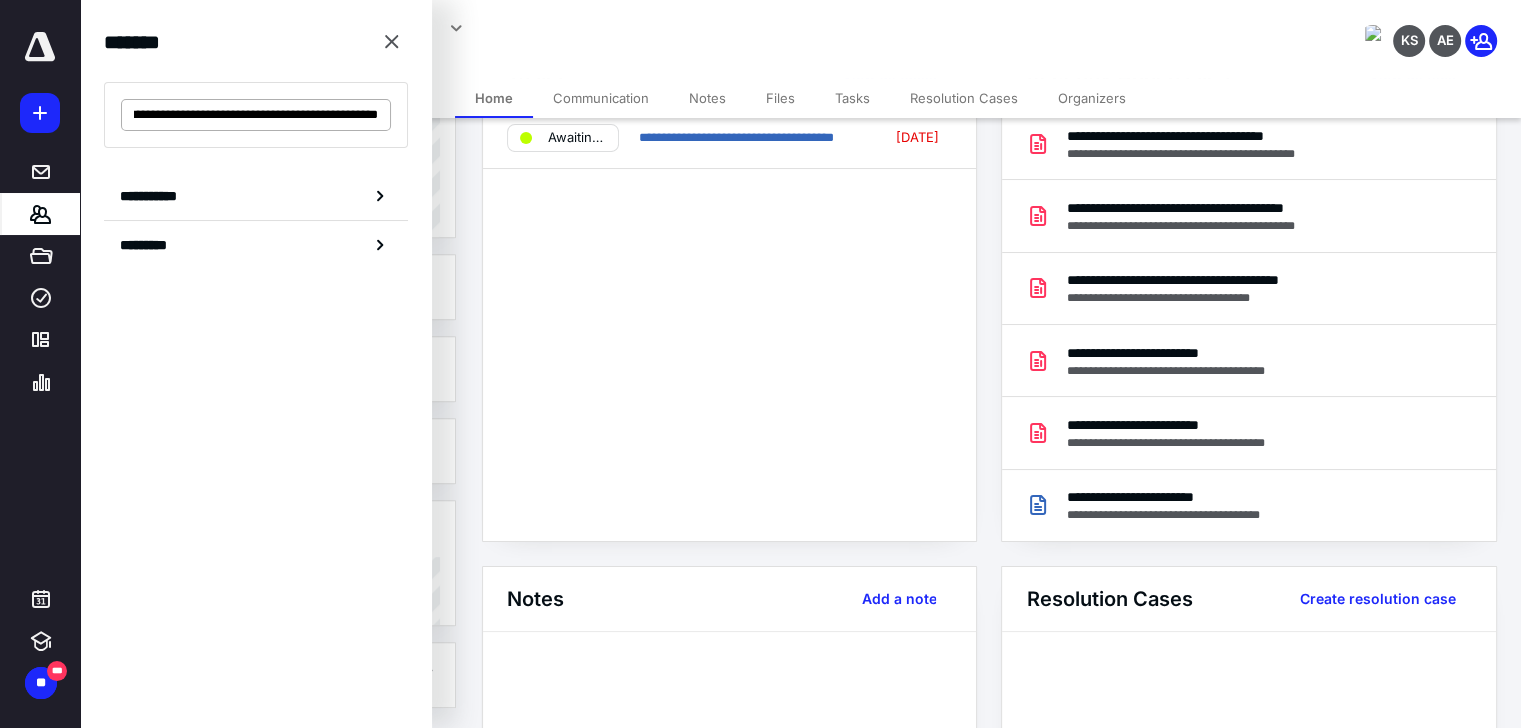 drag, startPoint x: 372, startPoint y: 112, endPoint x: 363, endPoint y: 120, distance: 12.0415945 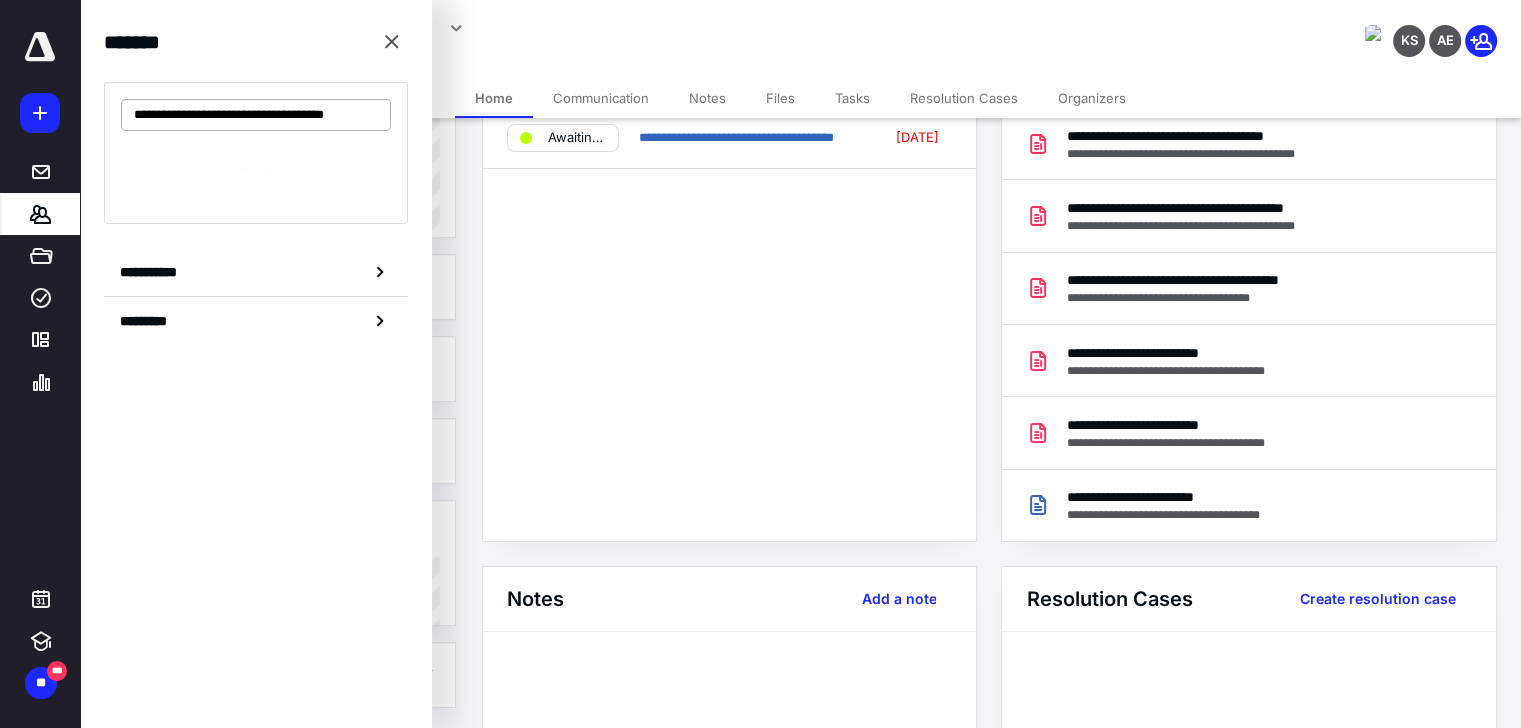 scroll, scrollTop: 0, scrollLeft: 0, axis: both 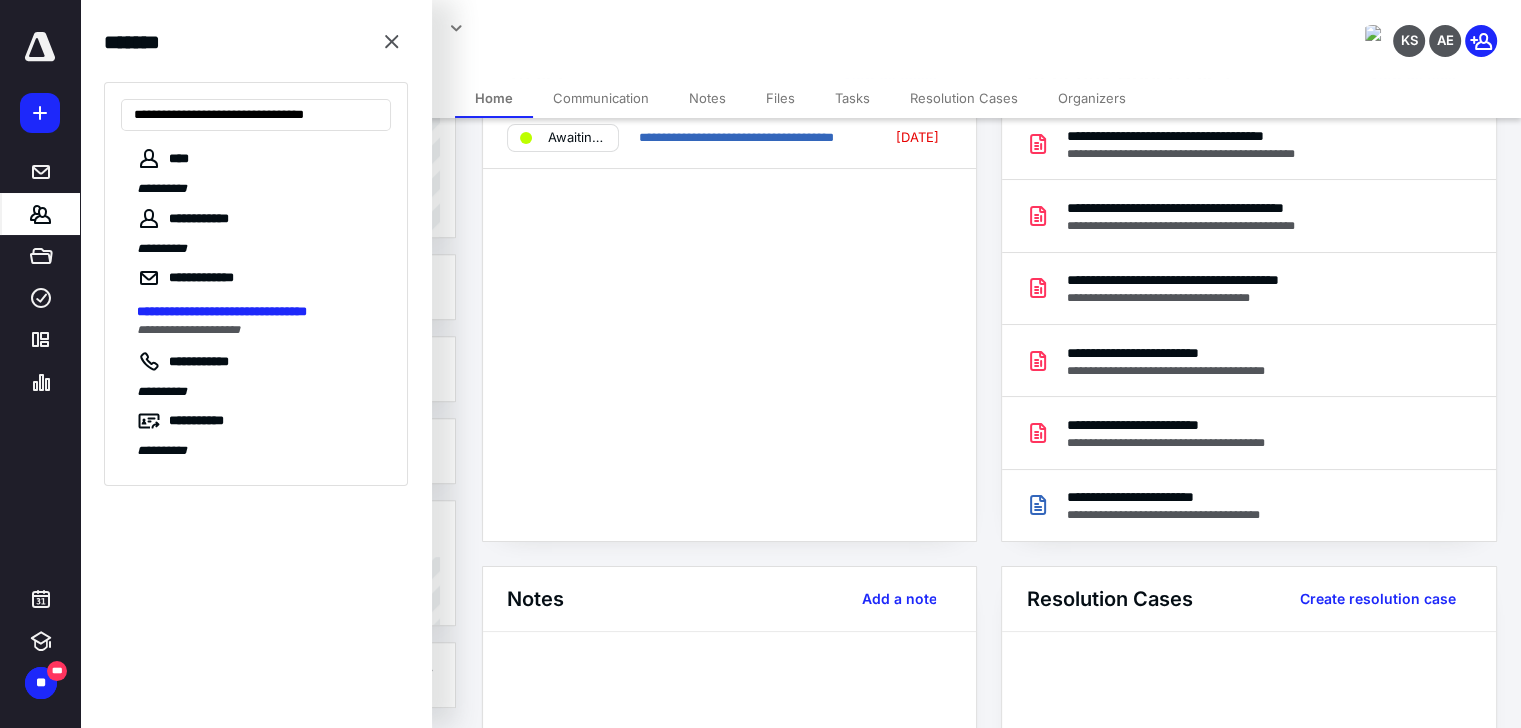 type on "**********" 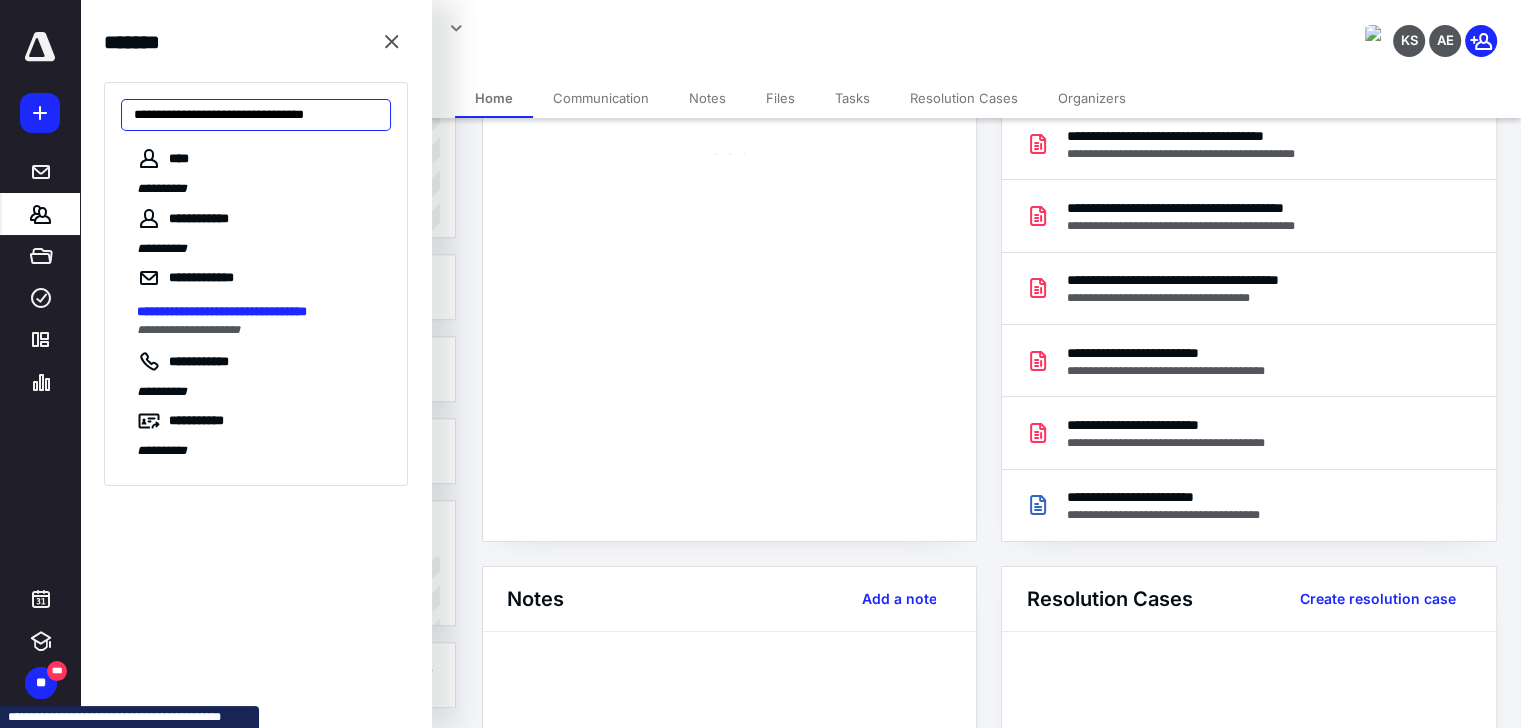 drag, startPoint x: 132, startPoint y: 112, endPoint x: 488, endPoint y: 102, distance: 356.1404 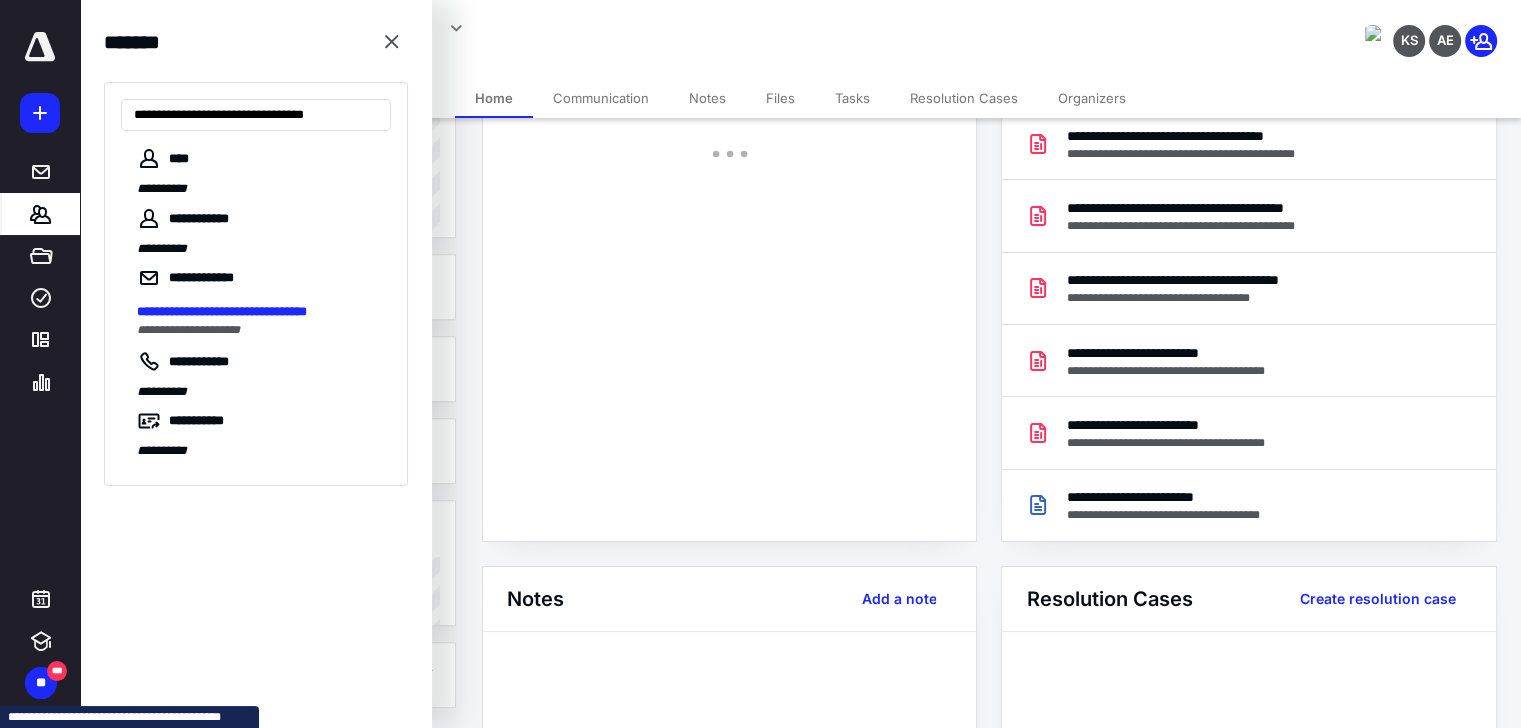 click on "**********" at bounding box center (760, 725) 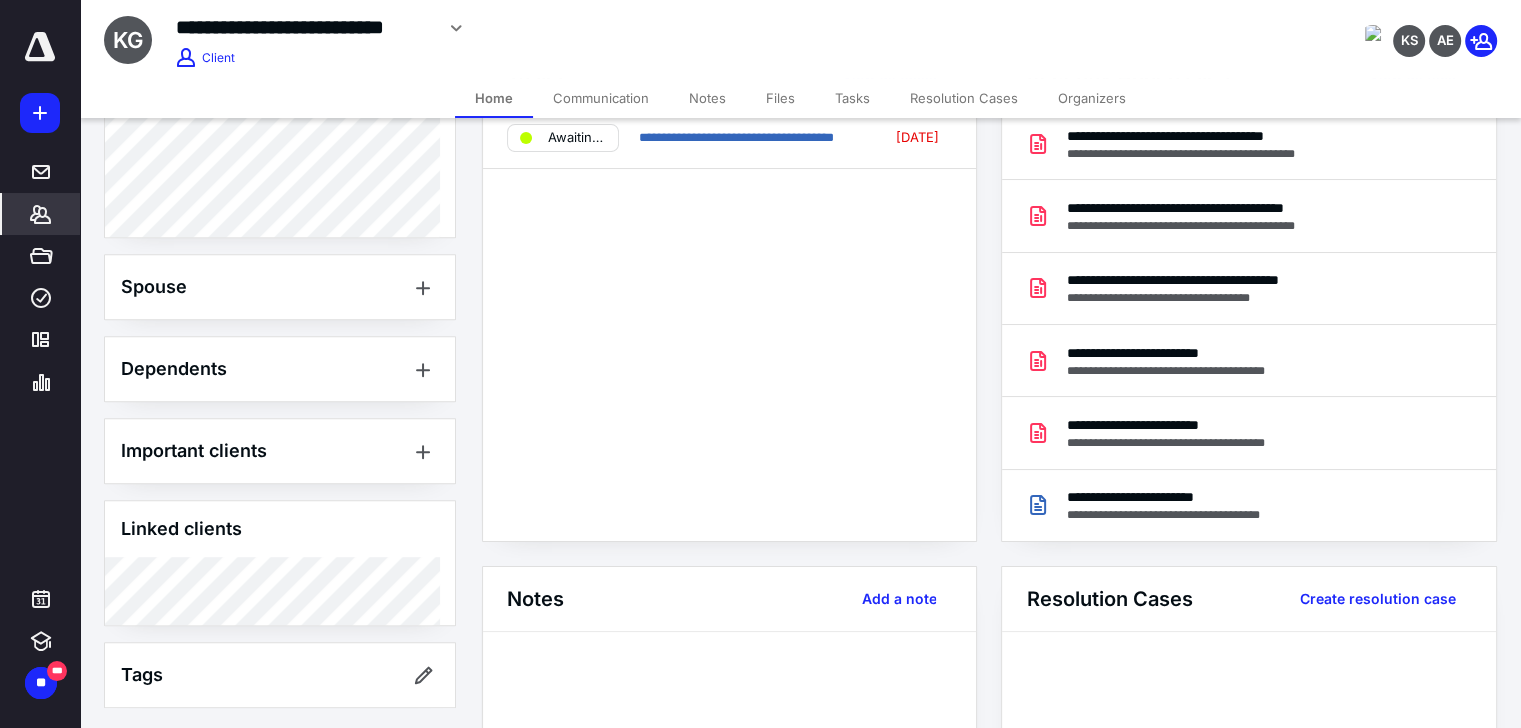 drag, startPoint x: 28, startPoint y: 214, endPoint x: 91, endPoint y: 172, distance: 75.716576 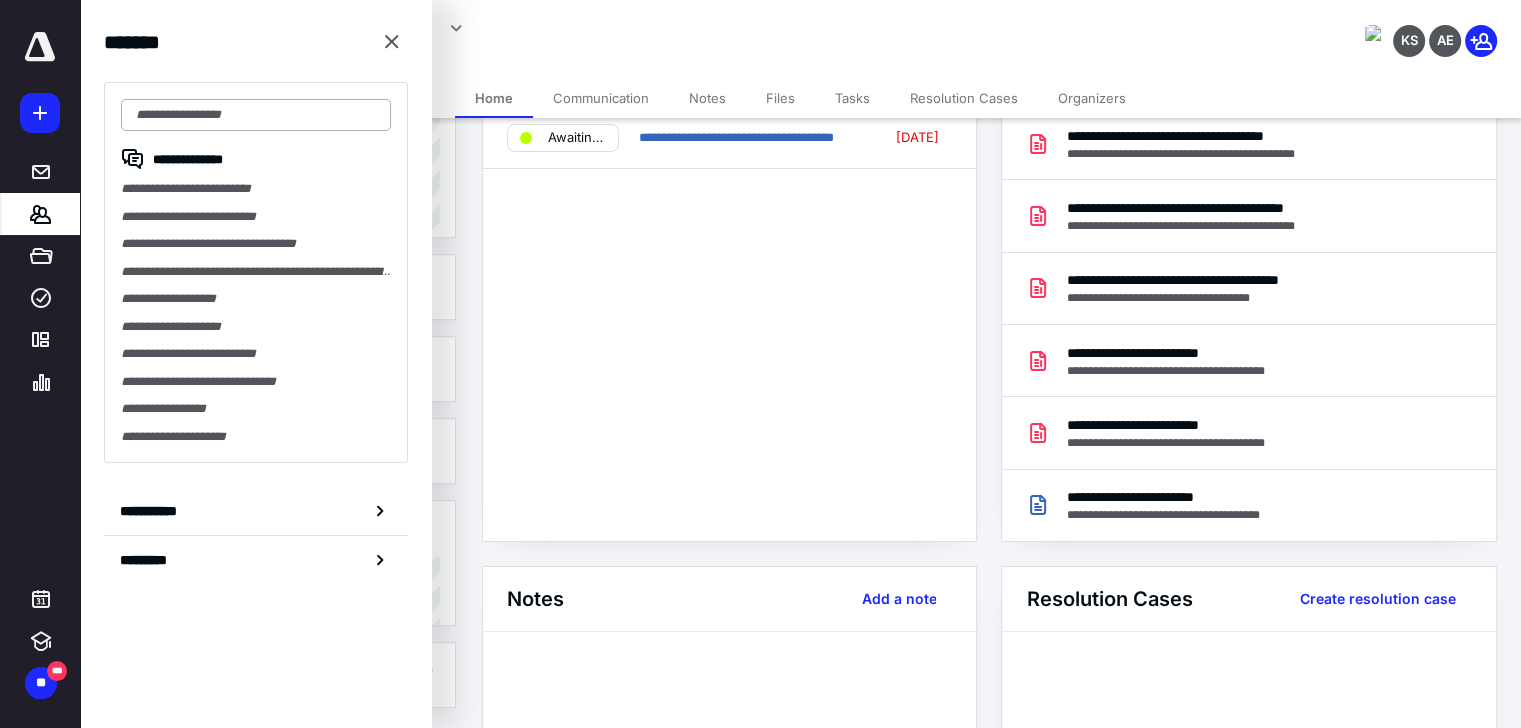 click at bounding box center [256, 115] 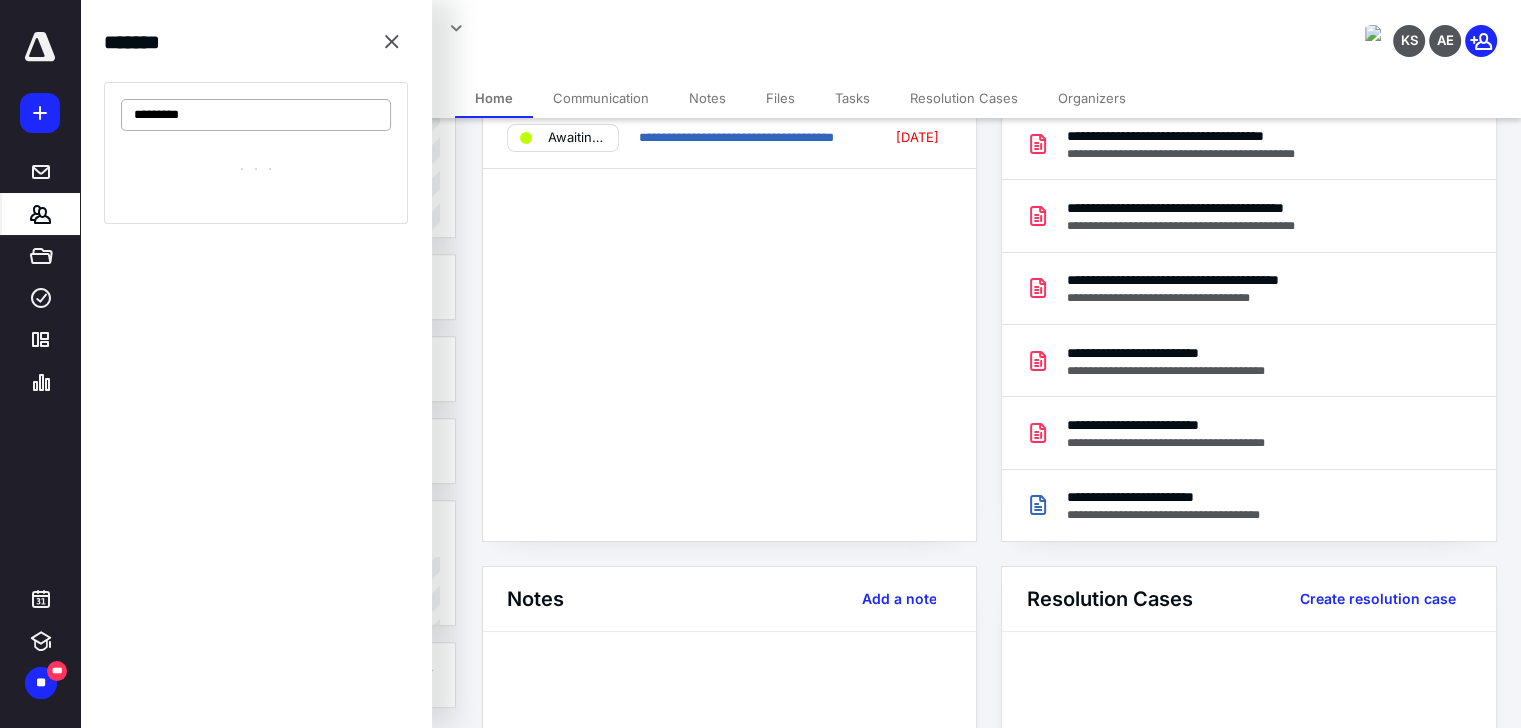 type on "**********" 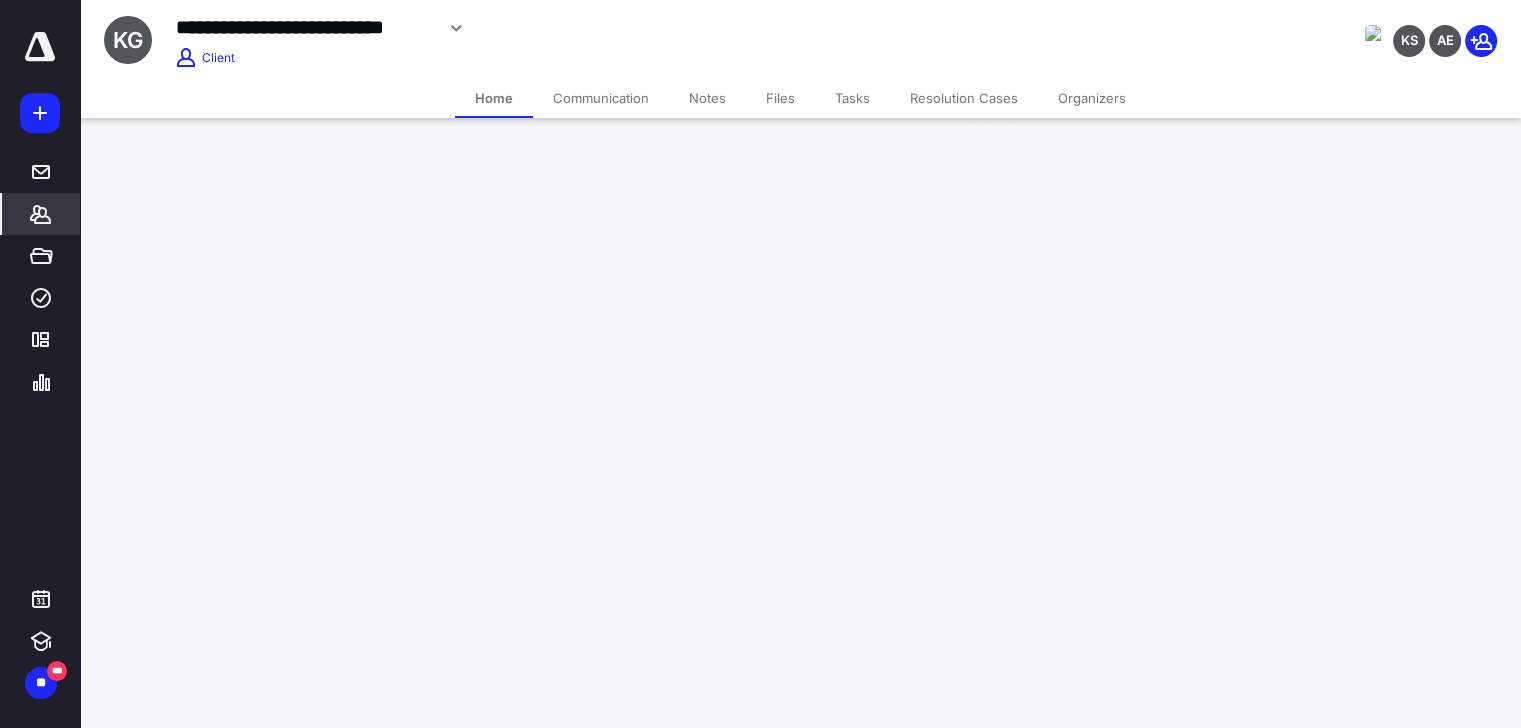 scroll, scrollTop: 0, scrollLeft: 0, axis: both 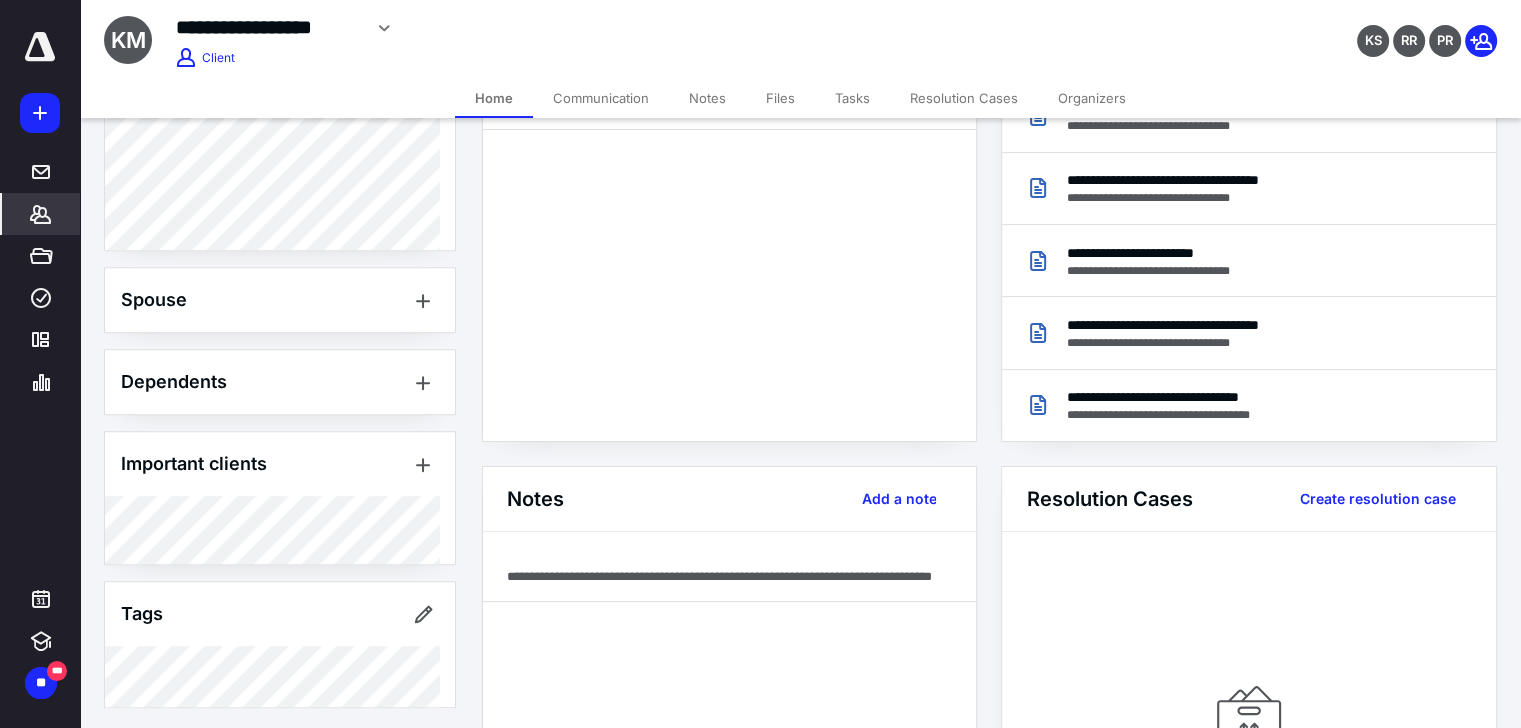 click 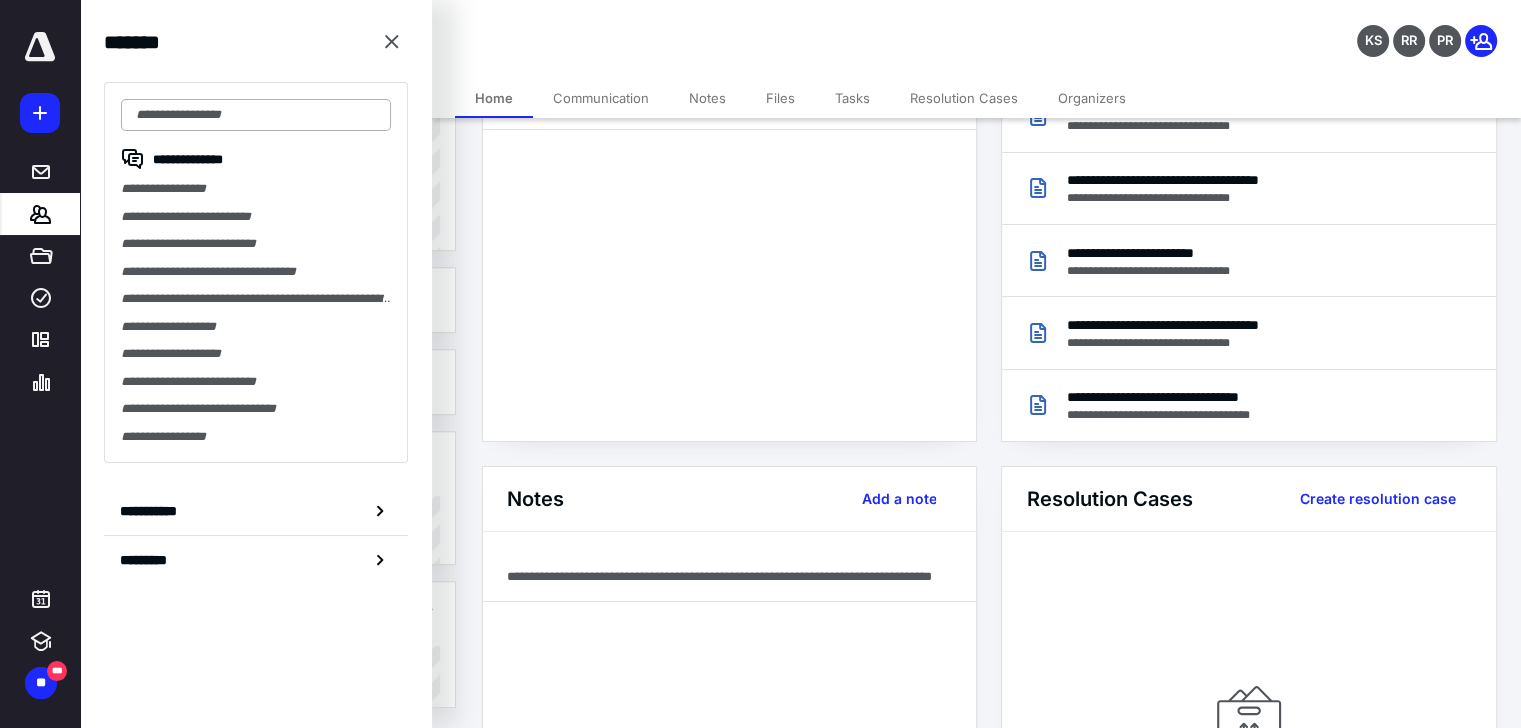 click at bounding box center (256, 115) 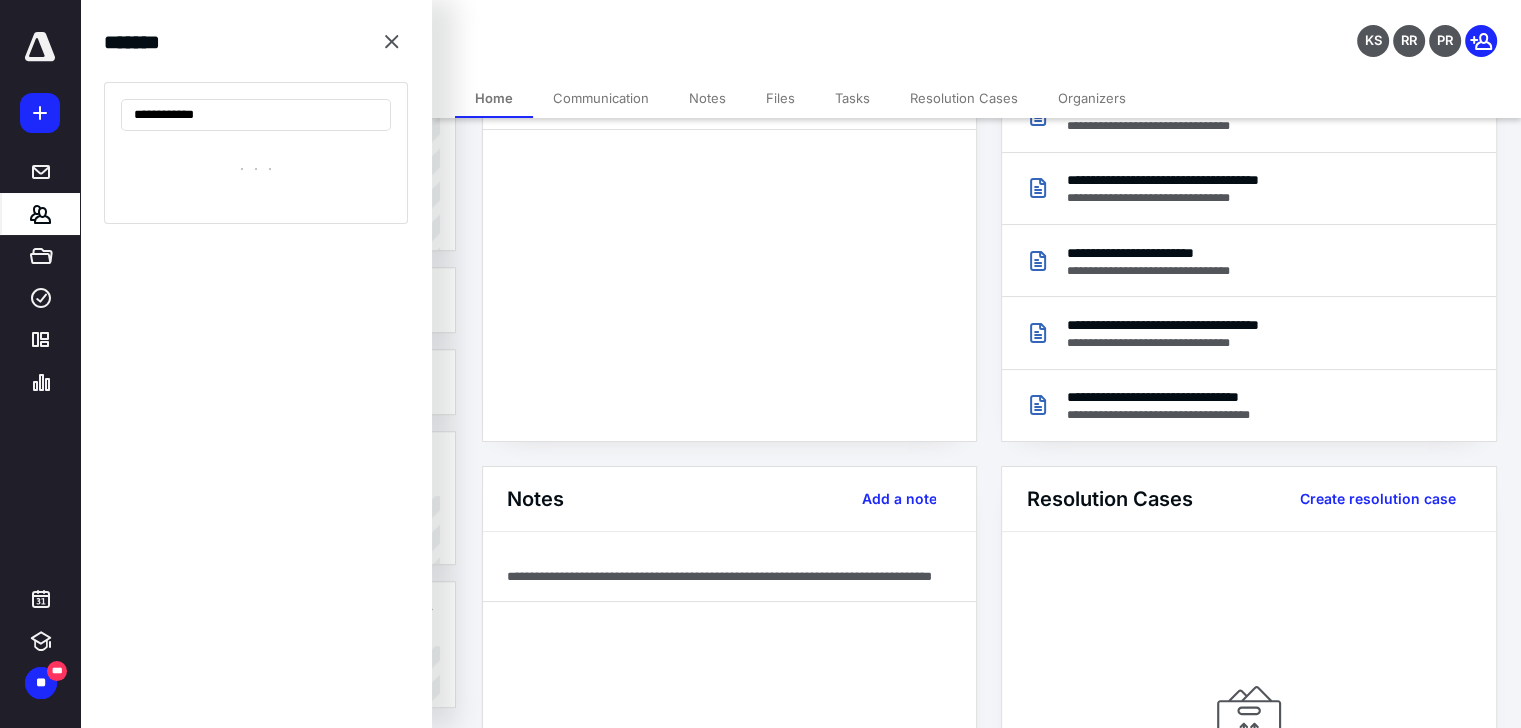 type on "**********" 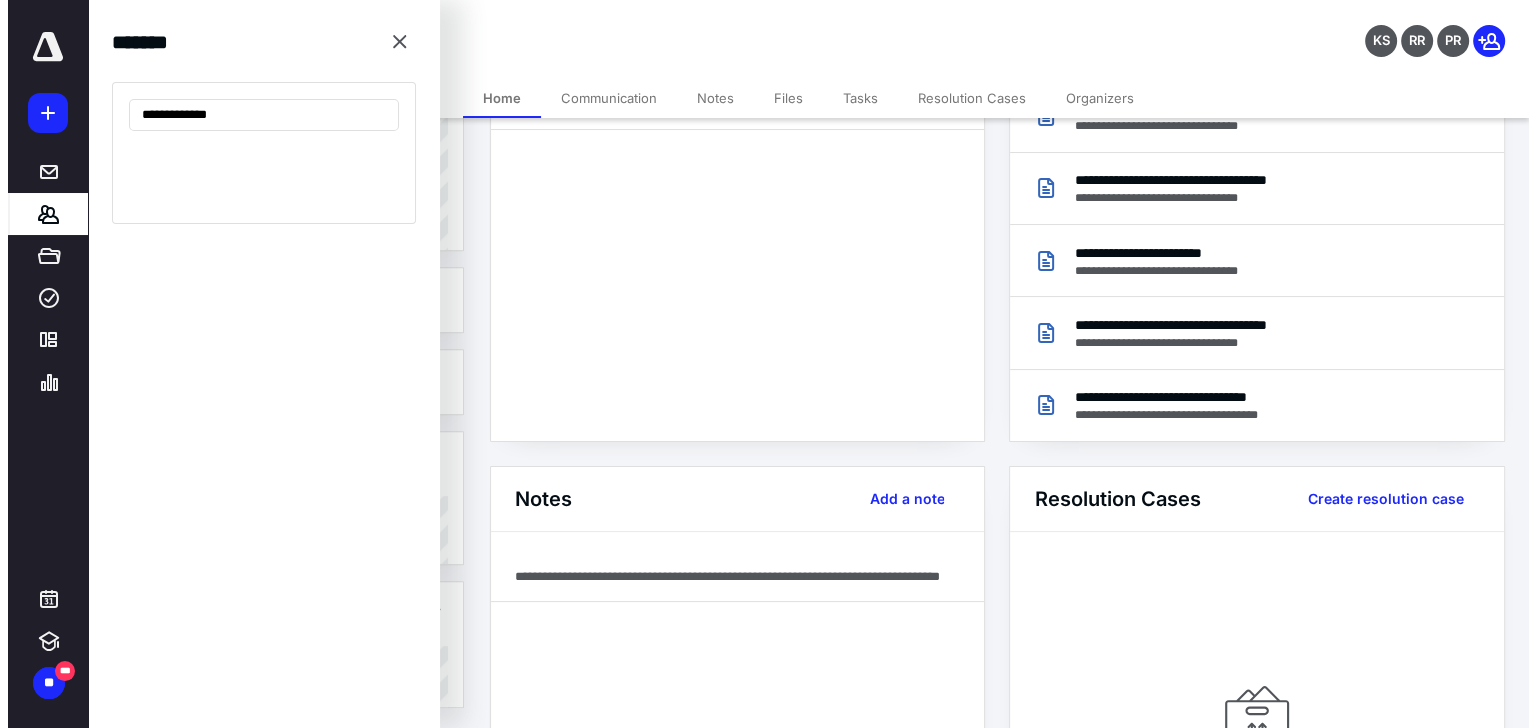 scroll, scrollTop: 0, scrollLeft: 0, axis: both 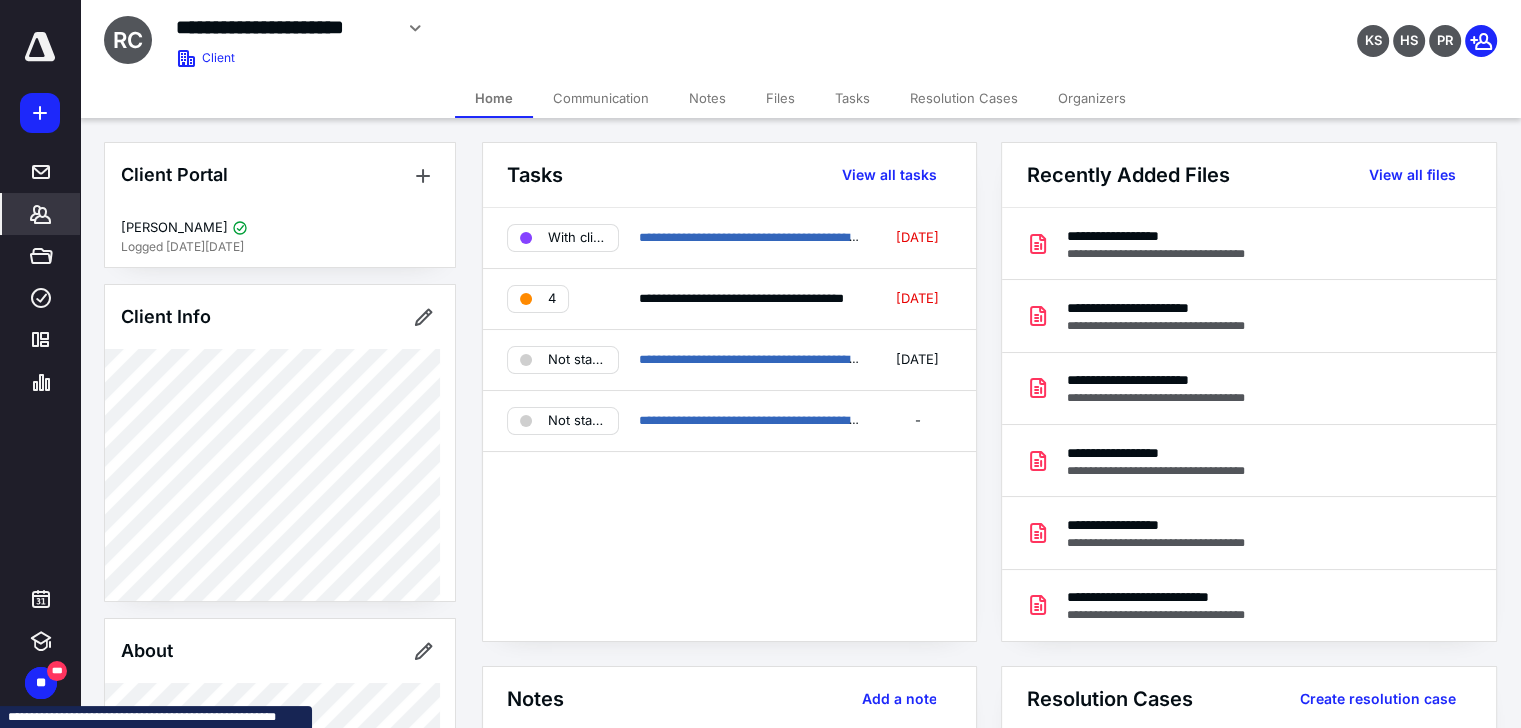 click on "Files" at bounding box center (780, 98) 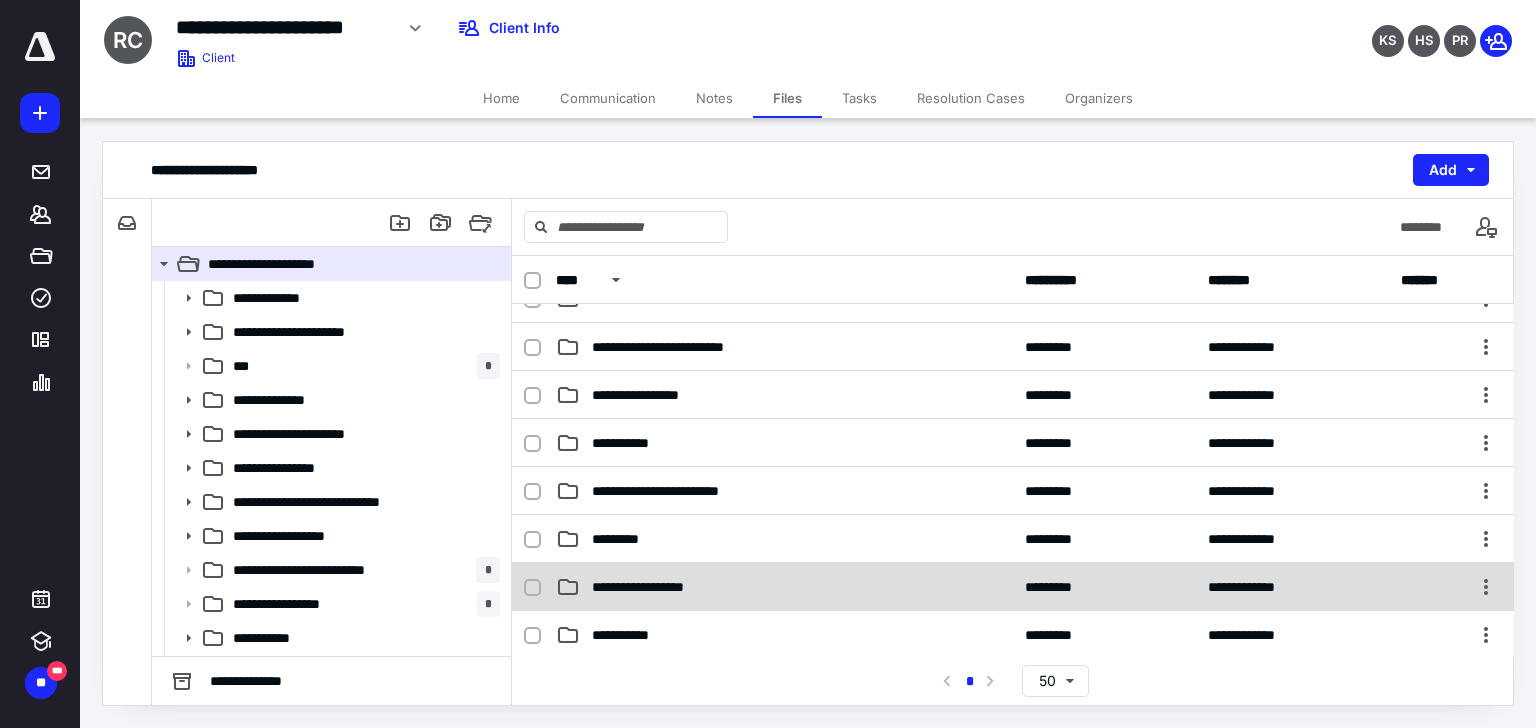 scroll, scrollTop: 400, scrollLeft: 0, axis: vertical 